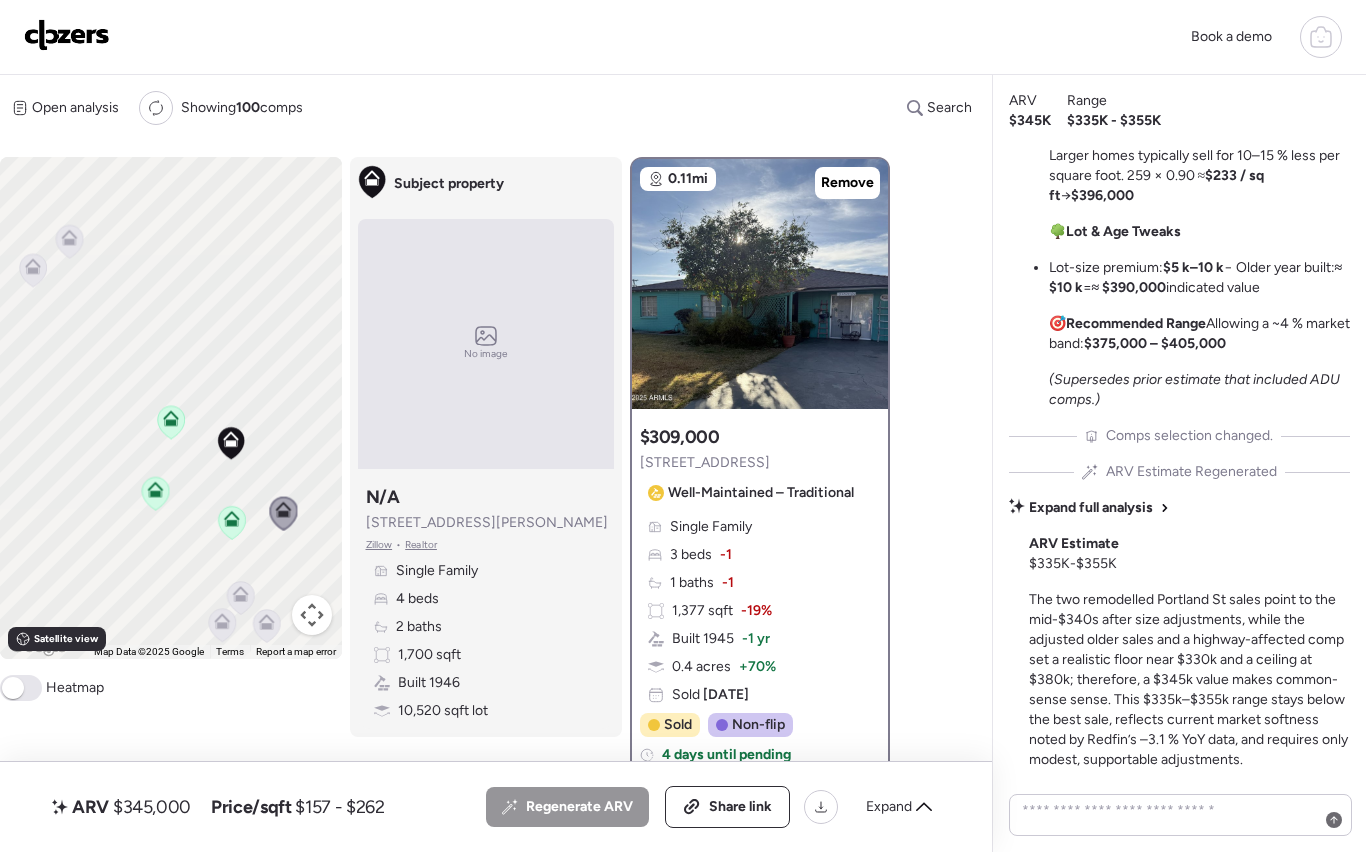 scroll, scrollTop: 0, scrollLeft: 0, axis: both 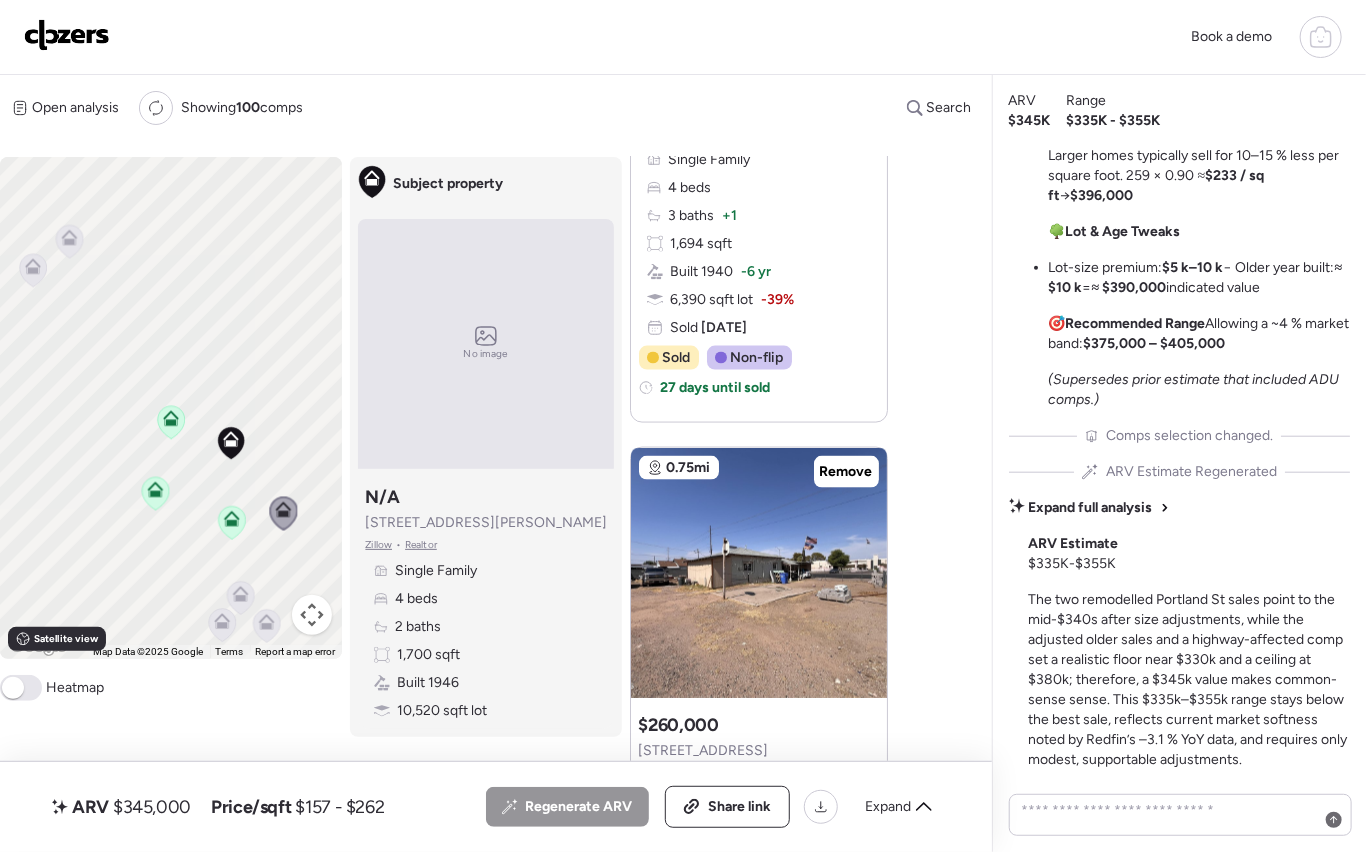 click at bounding box center (67, 35) 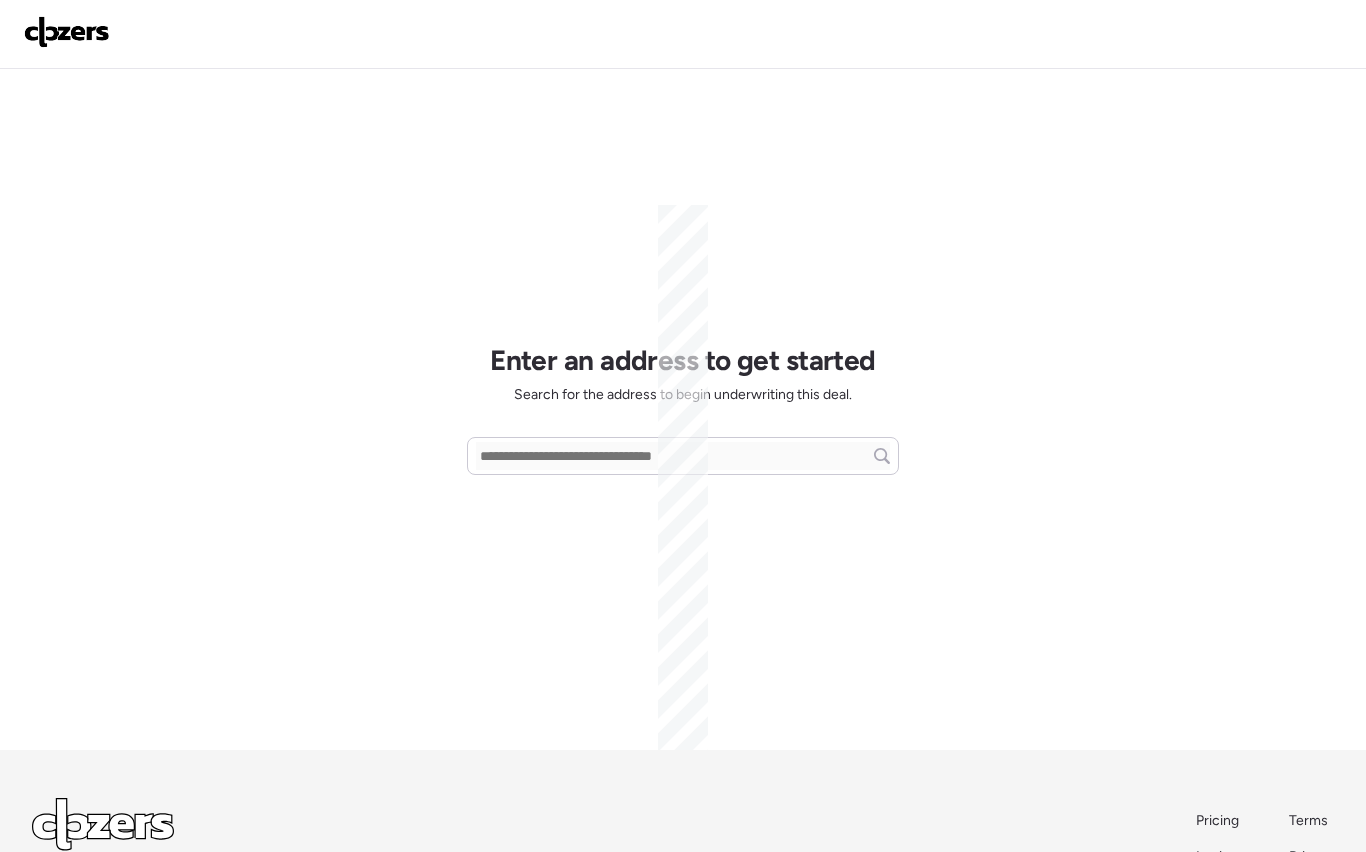 scroll, scrollTop: 0, scrollLeft: 0, axis: both 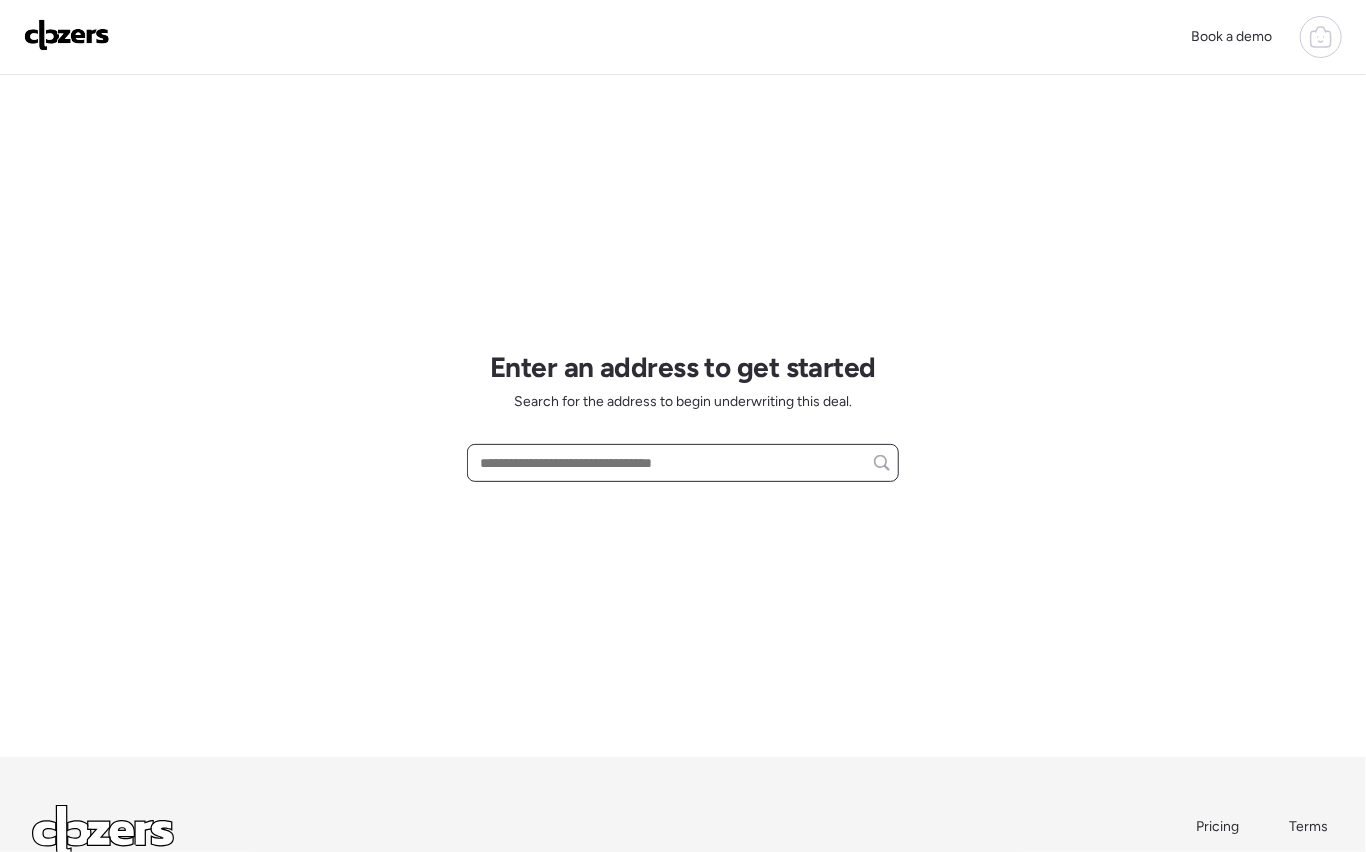 click at bounding box center (683, 463) 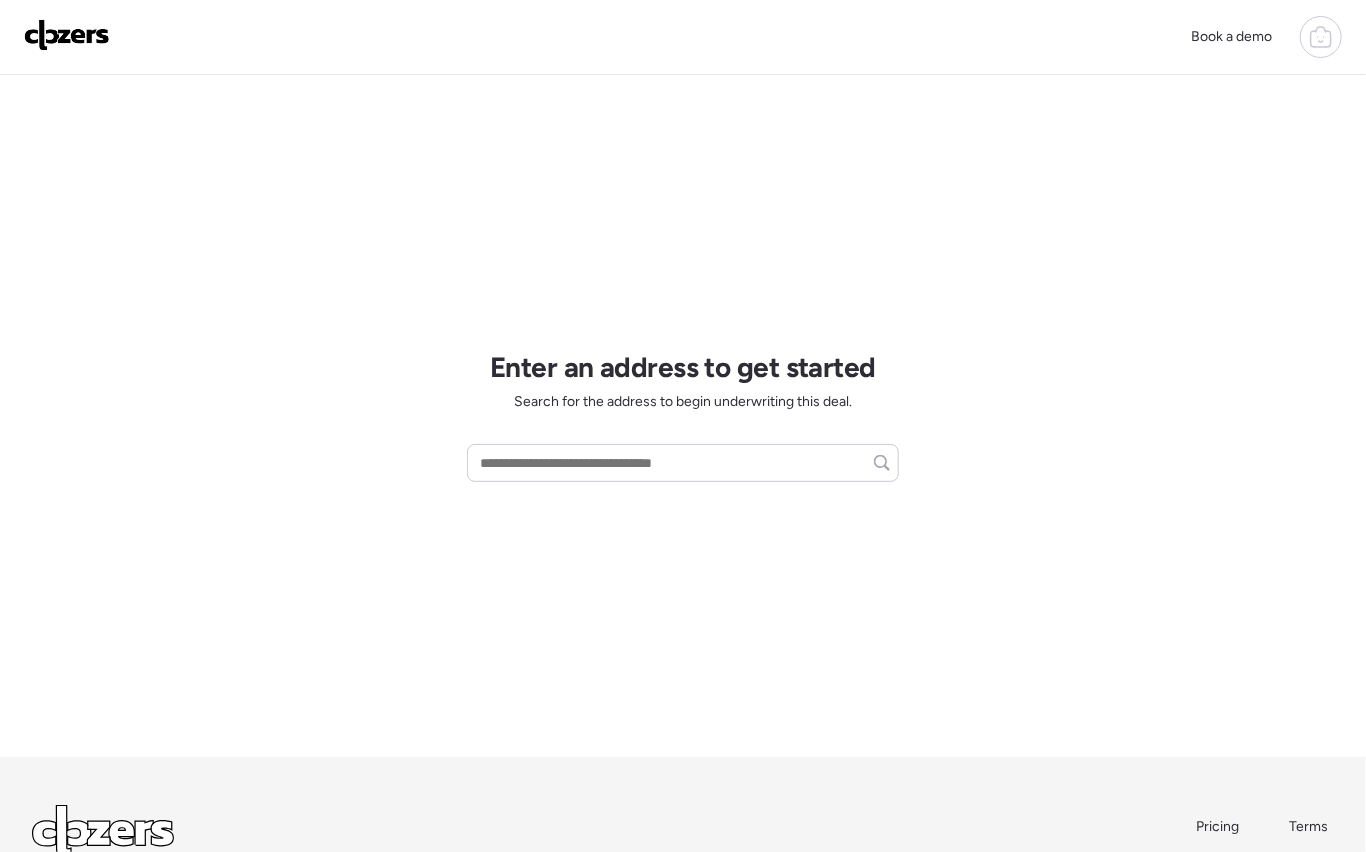 drag, startPoint x: 1146, startPoint y: 281, endPoint x: 1275, endPoint y: 160, distance: 176.86719 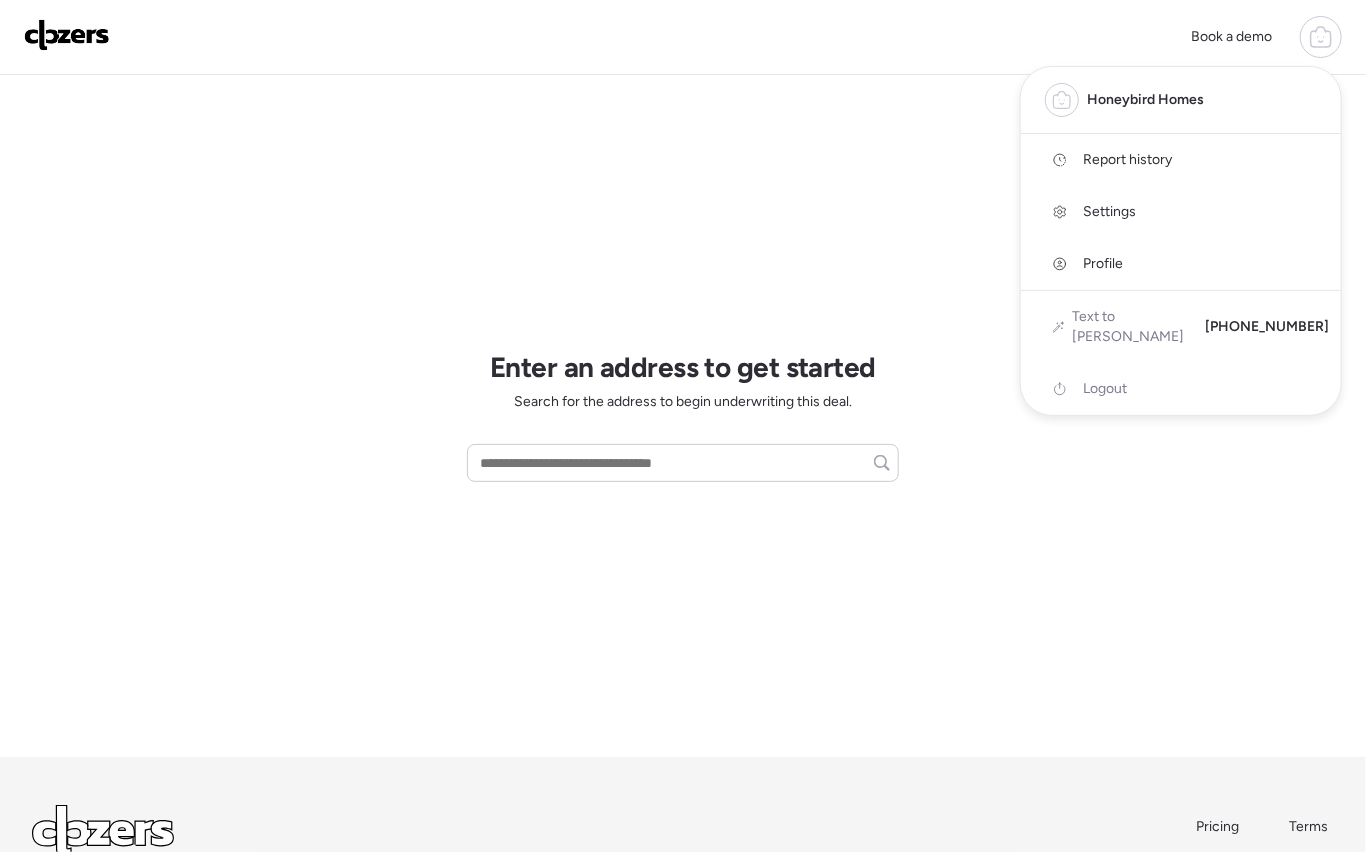 click on "Report history" at bounding box center (1127, 160) 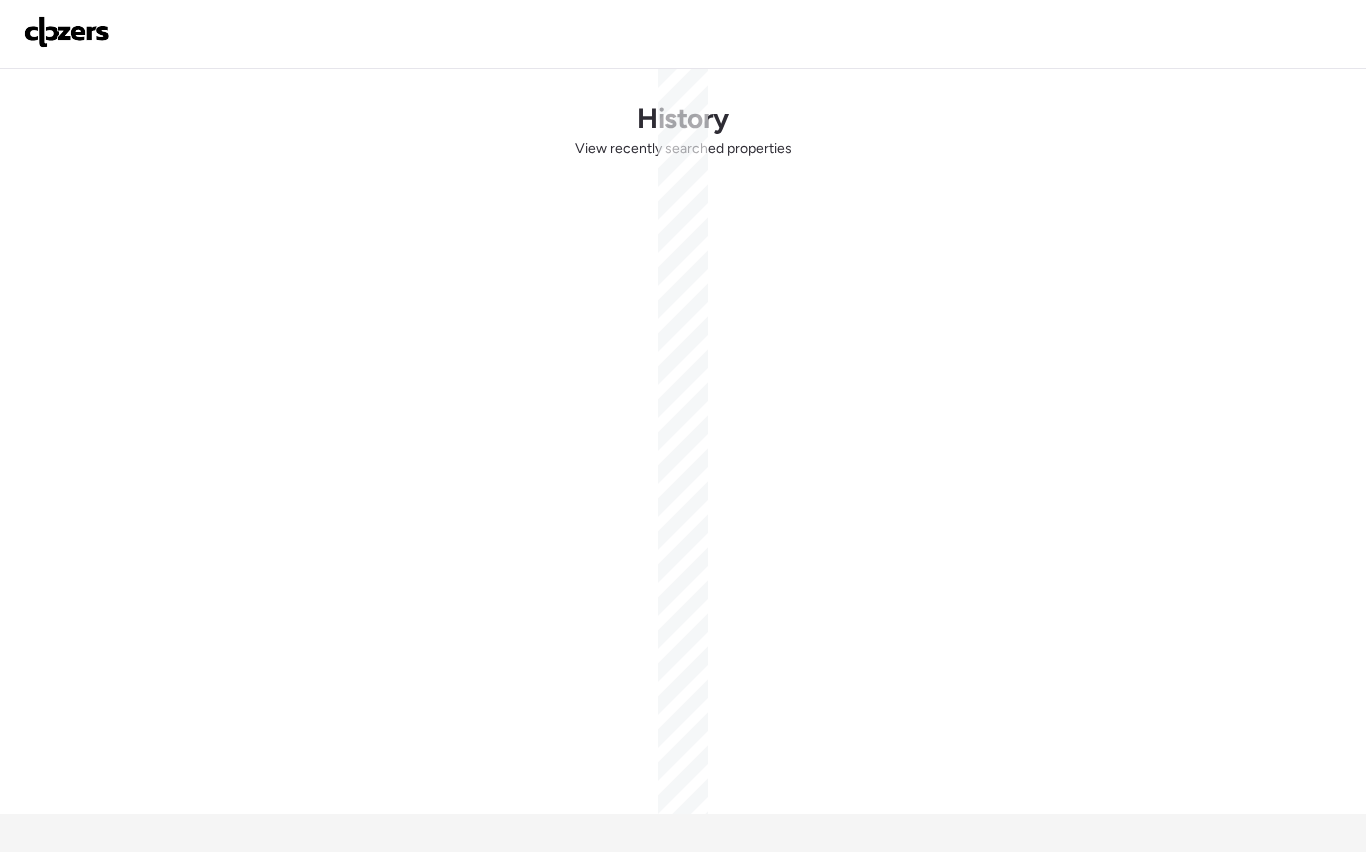 scroll, scrollTop: 0, scrollLeft: 0, axis: both 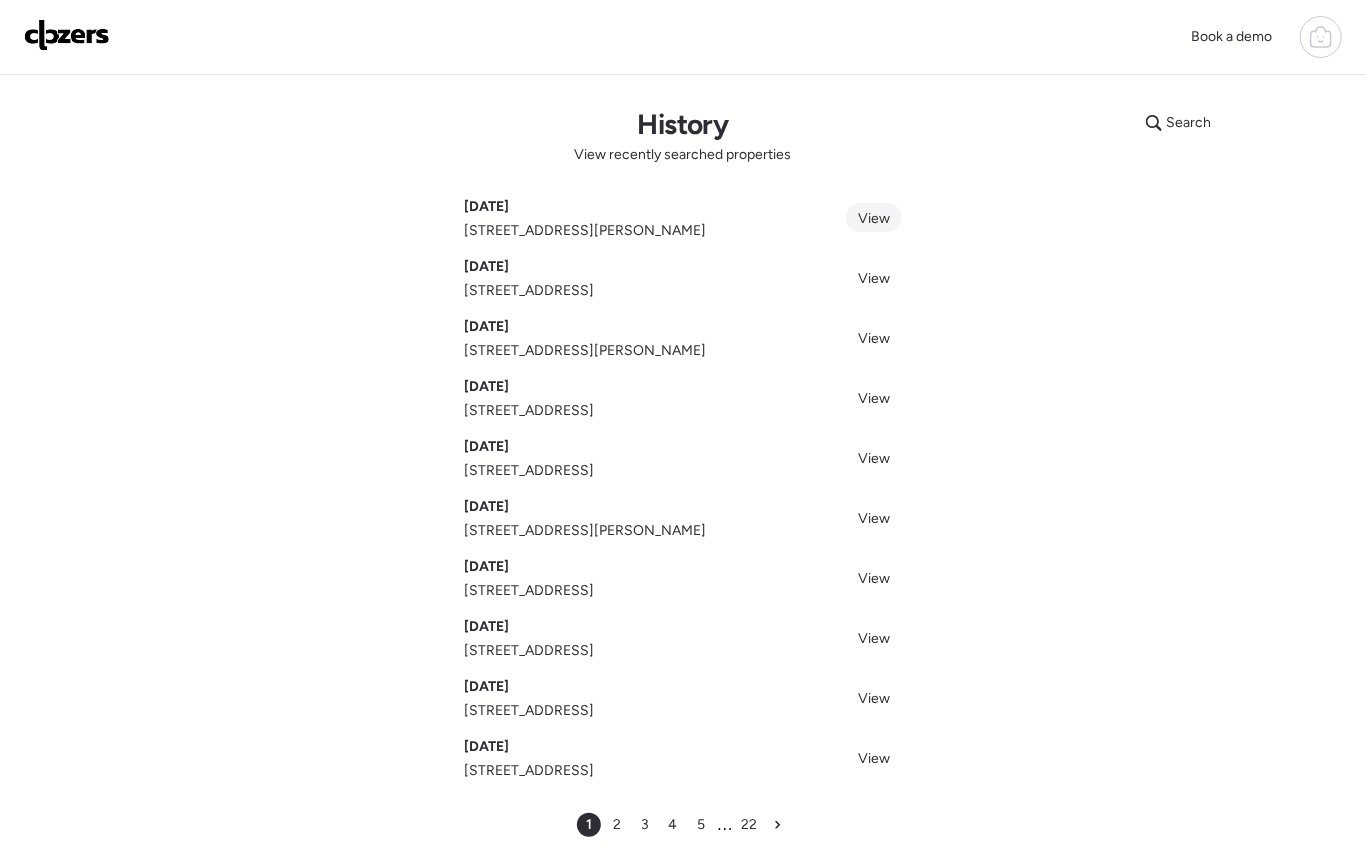click on "View" at bounding box center (874, 218) 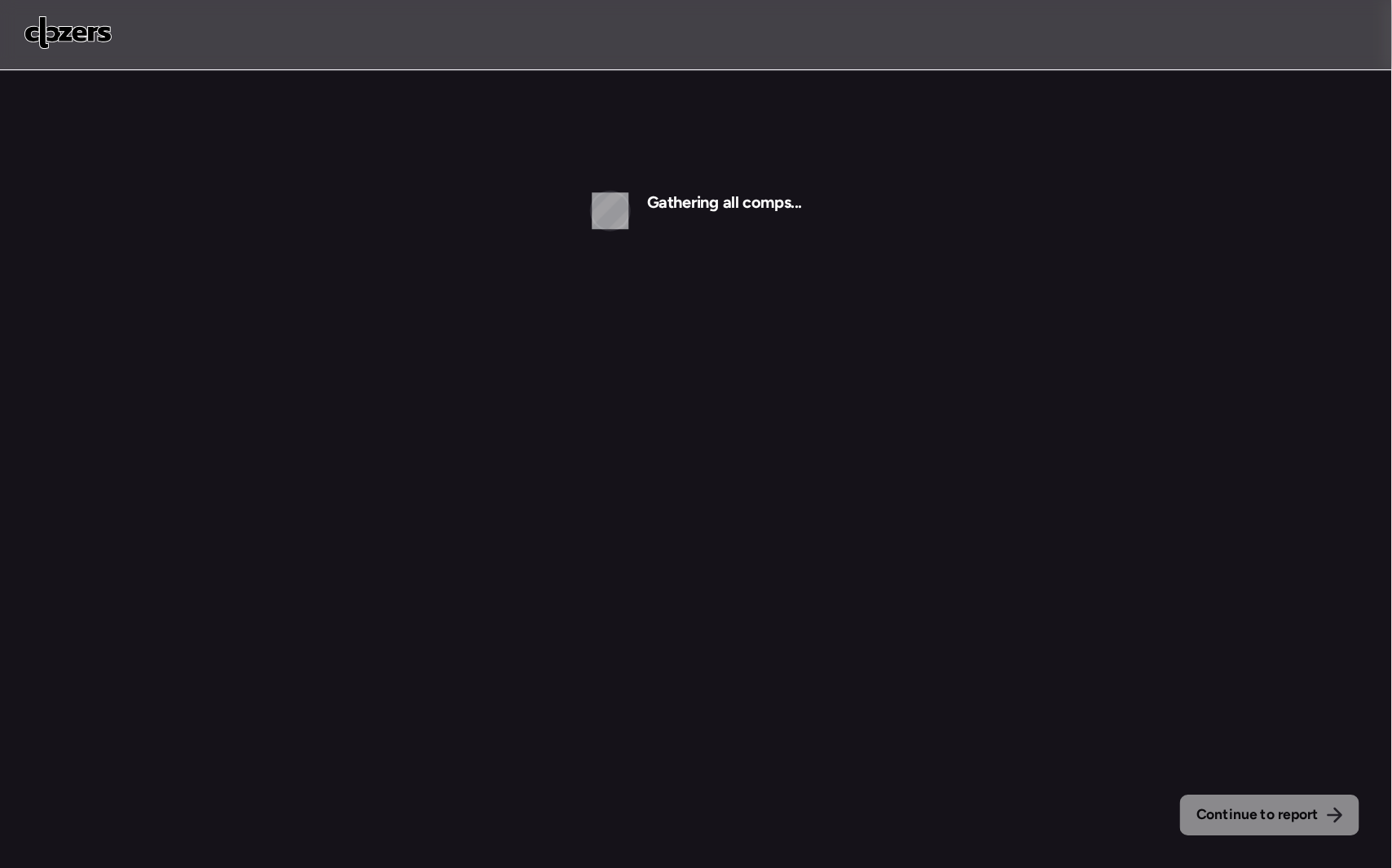 scroll, scrollTop: 0, scrollLeft: 0, axis: both 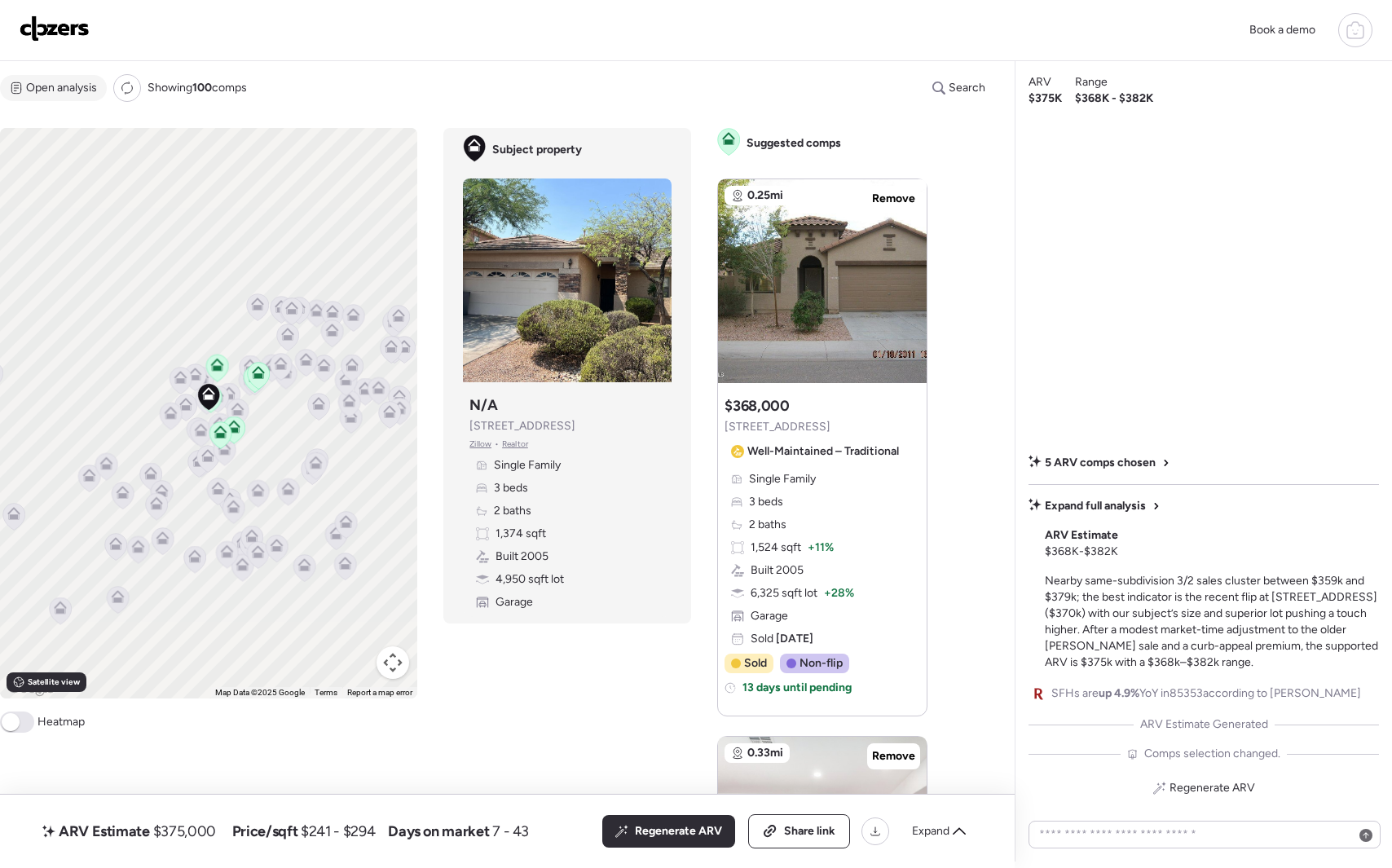 click on "Open analysis" at bounding box center (61, 88) 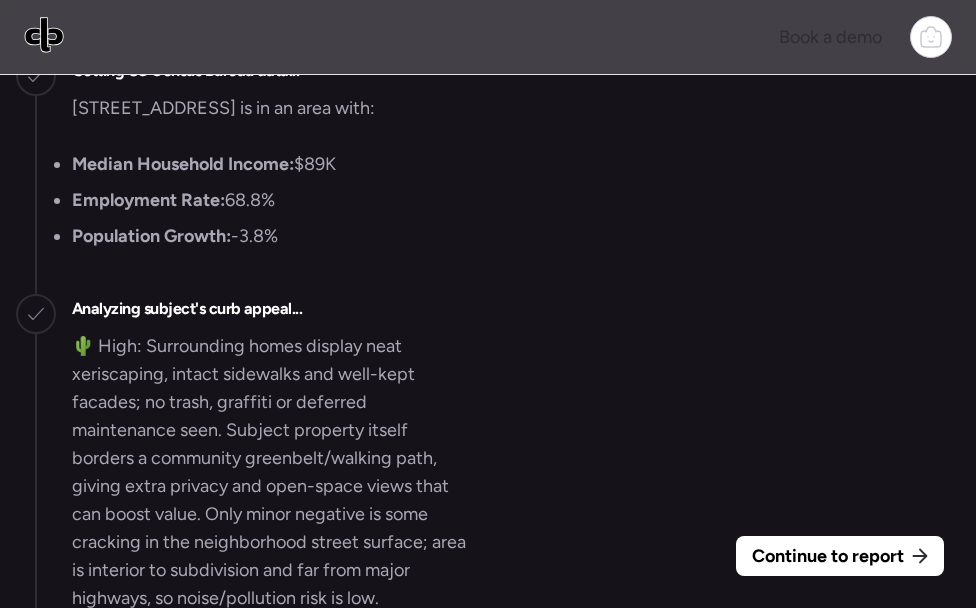 scroll, scrollTop: -6005, scrollLeft: 0, axis: vertical 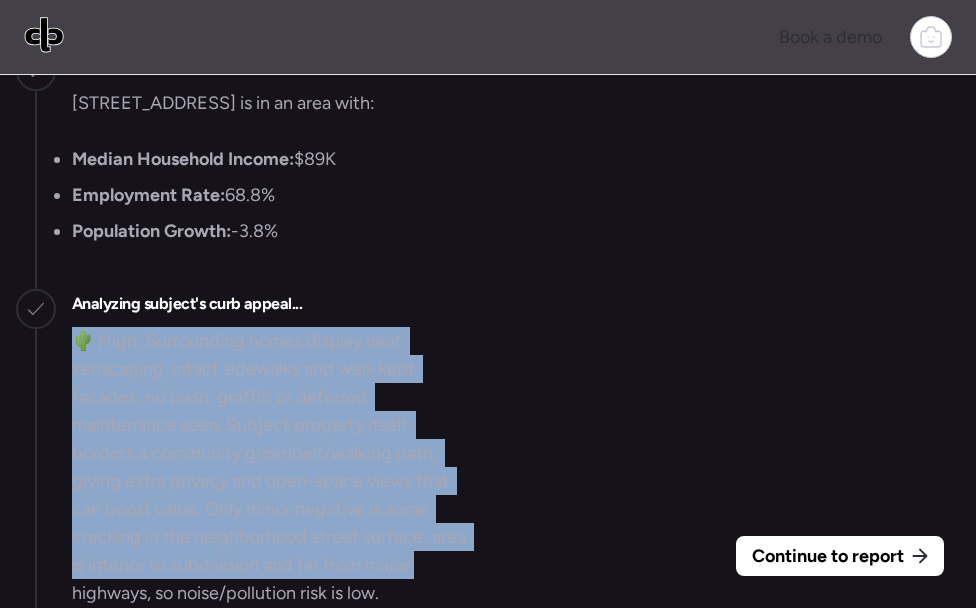 drag, startPoint x: 103, startPoint y: 321, endPoint x: 433, endPoint y: 561, distance: 408.04413 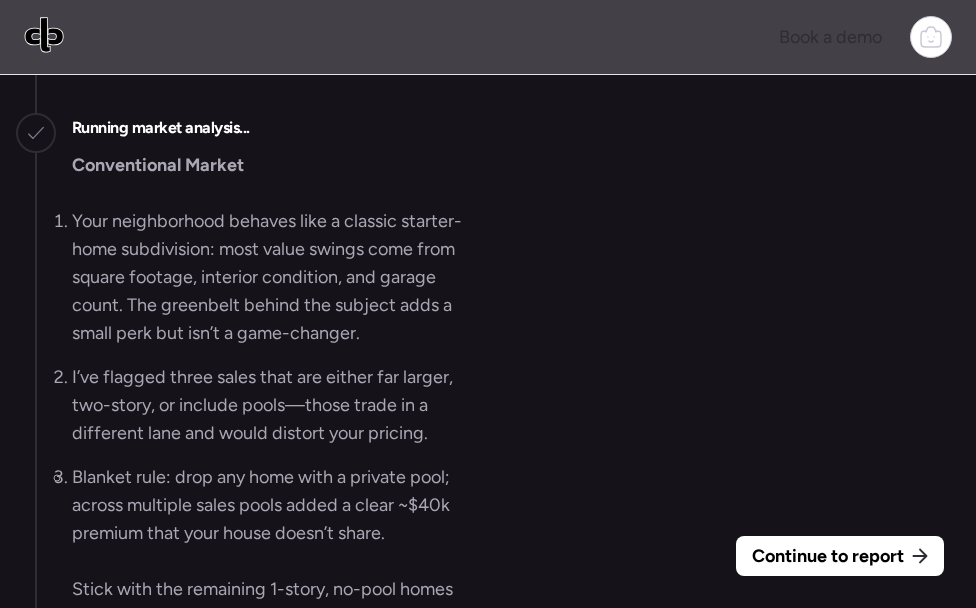 scroll, scrollTop: -5456, scrollLeft: 0, axis: vertical 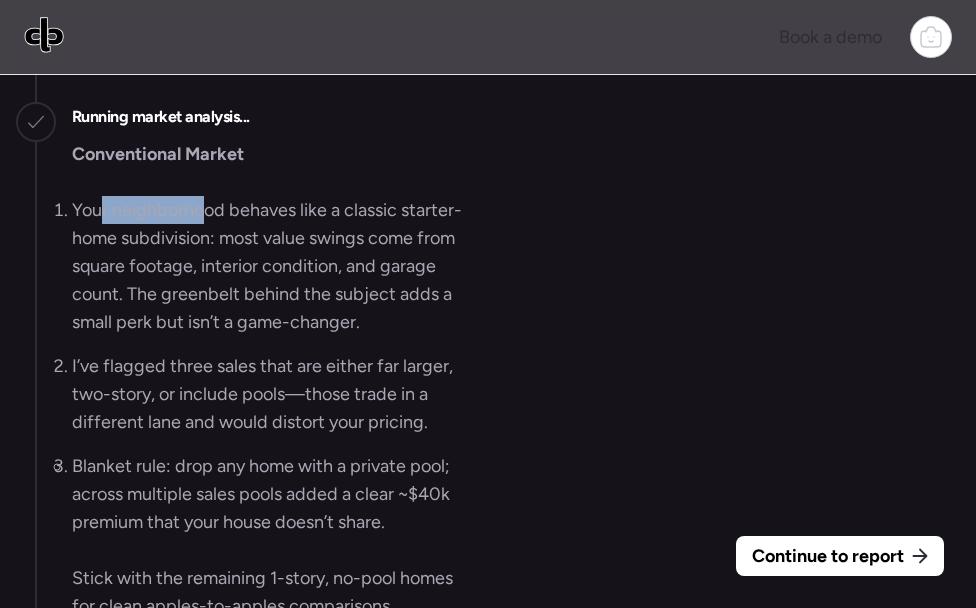 drag, startPoint x: 154, startPoint y: 216, endPoint x: 207, endPoint y: 223, distance: 53.460266 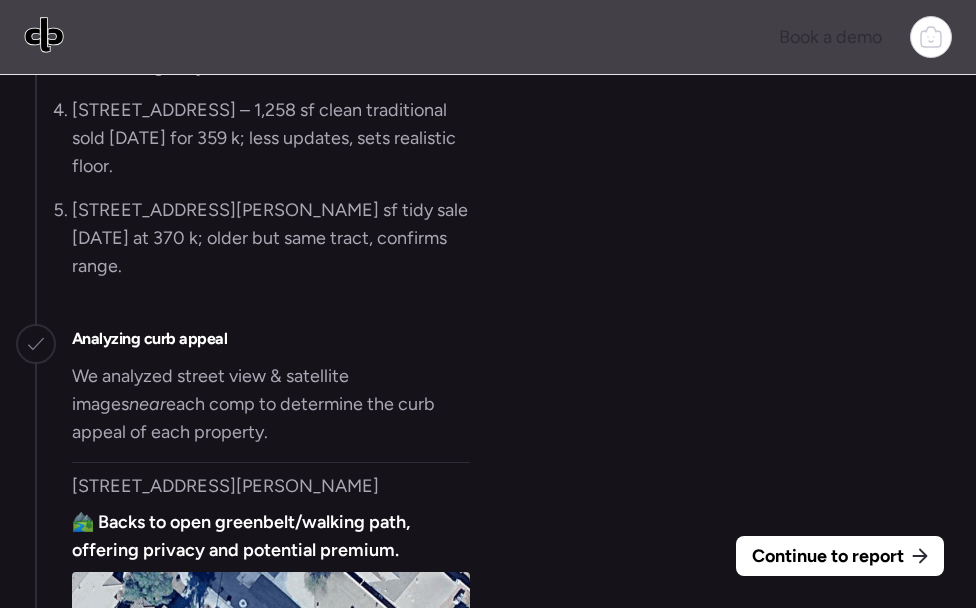 scroll, scrollTop: -4159, scrollLeft: 0, axis: vertical 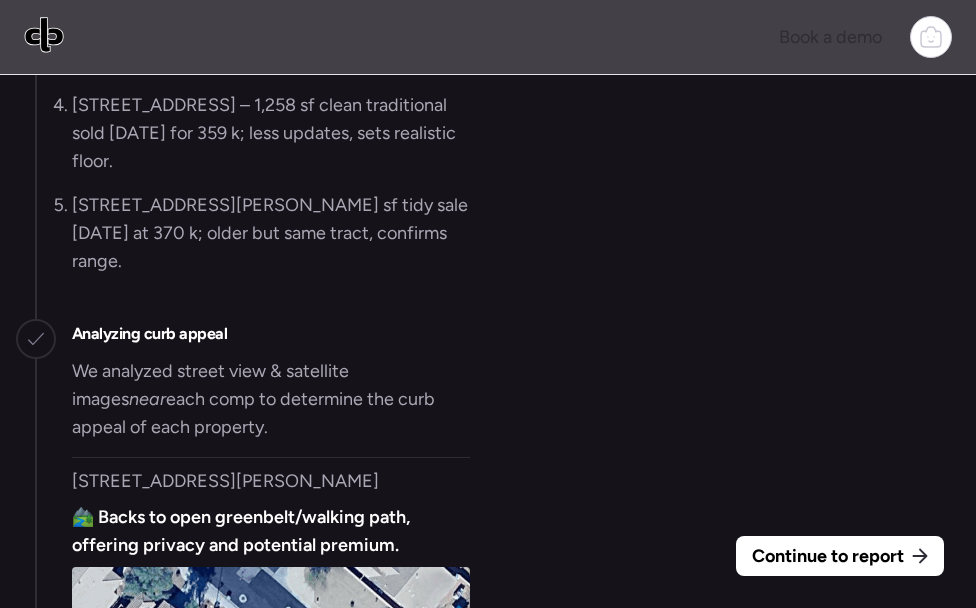 click at bounding box center [931, 37] 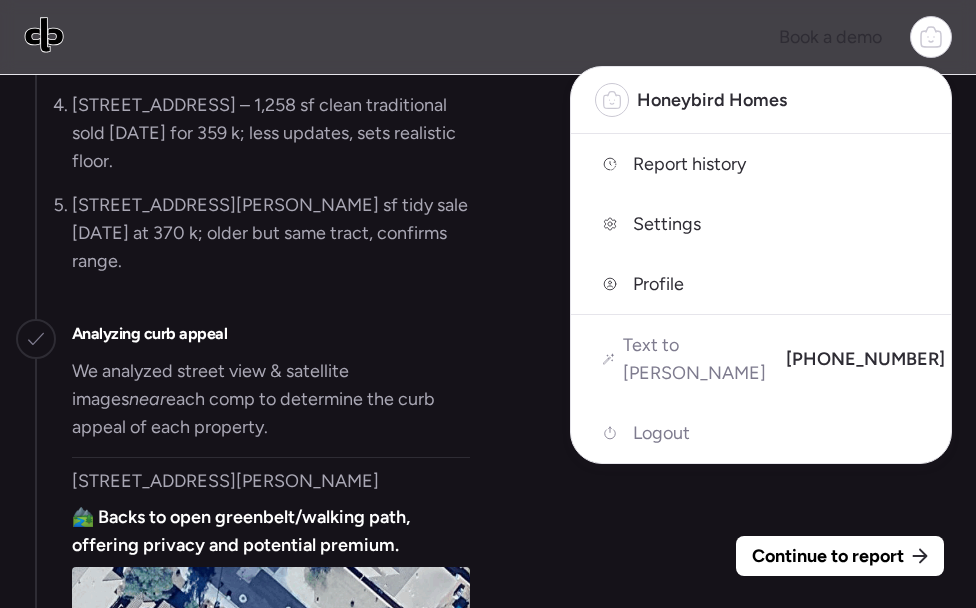 click on "Report history" at bounding box center (689, 164) 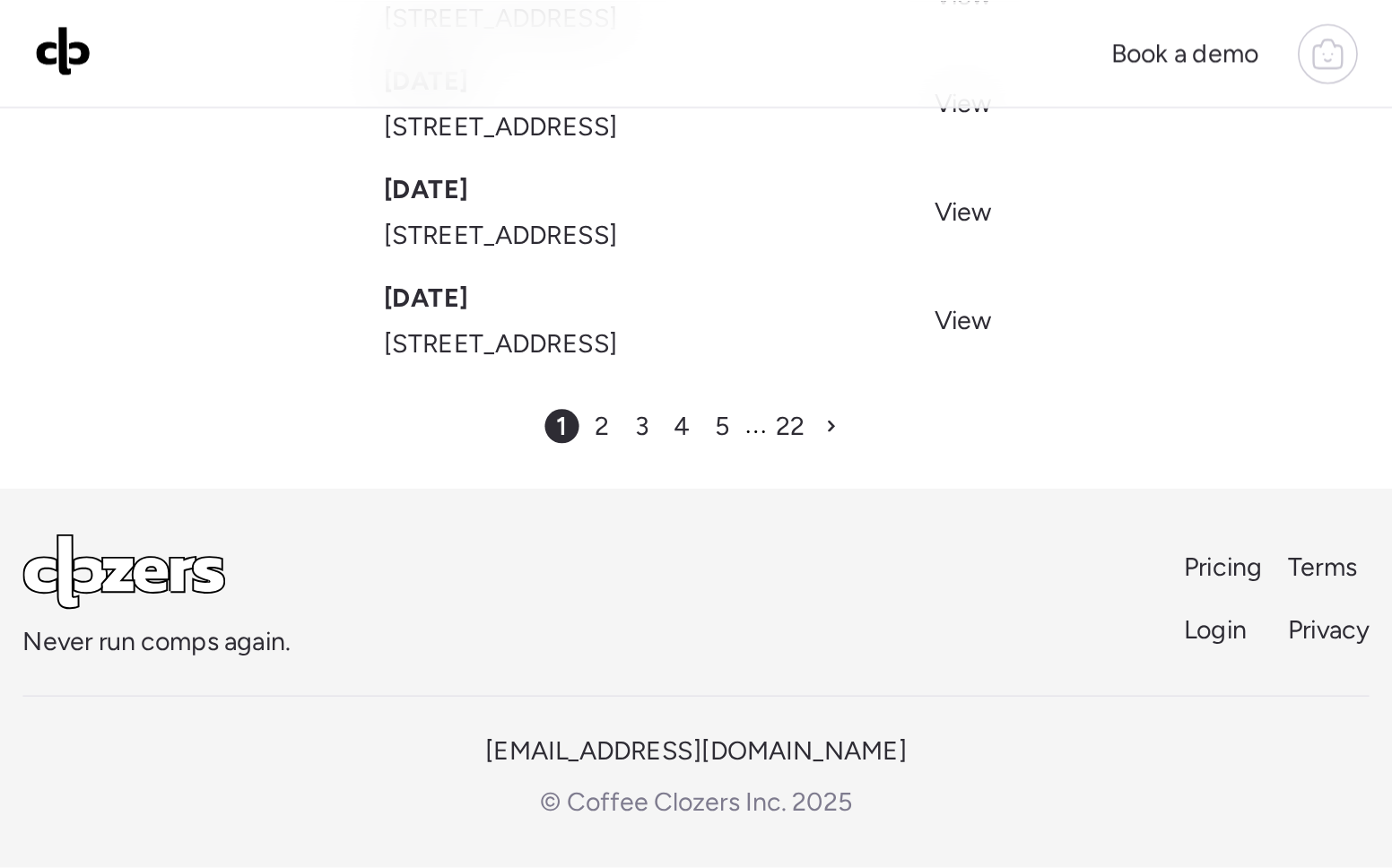 scroll, scrollTop: 0, scrollLeft: 0, axis: both 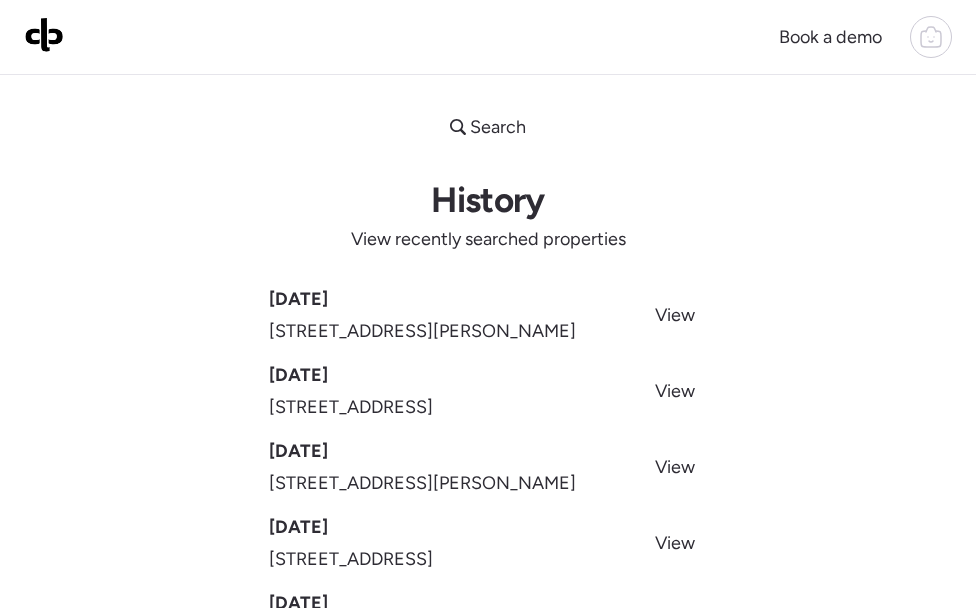 click at bounding box center [931, 37] 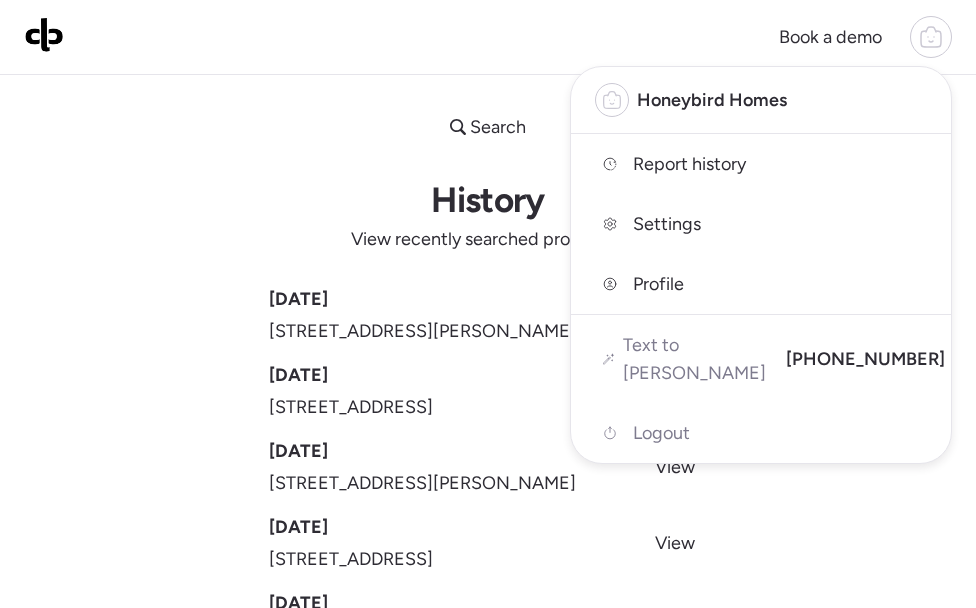 click at bounding box center (488, 248) 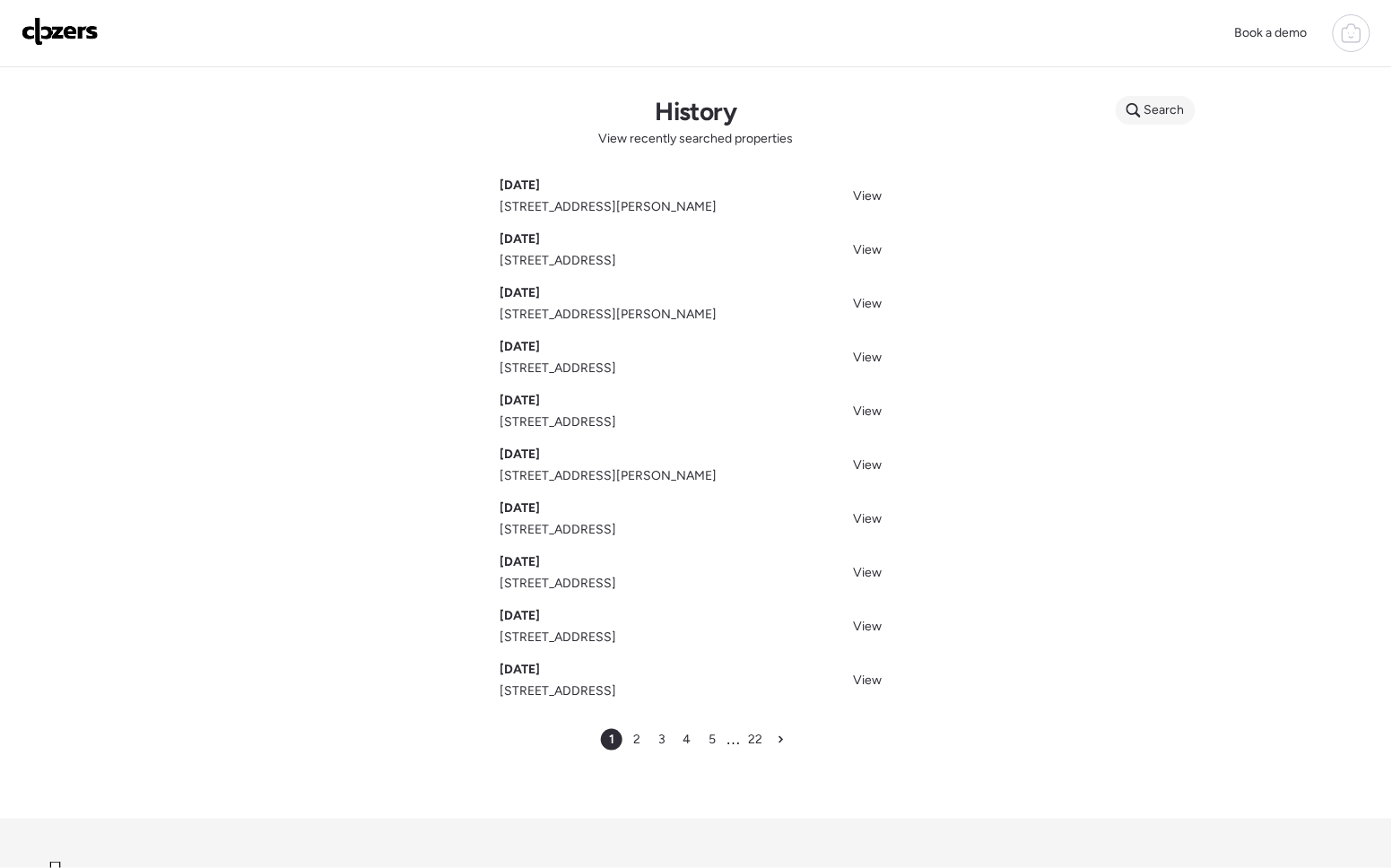 click on "Search" at bounding box center [1155, 110] 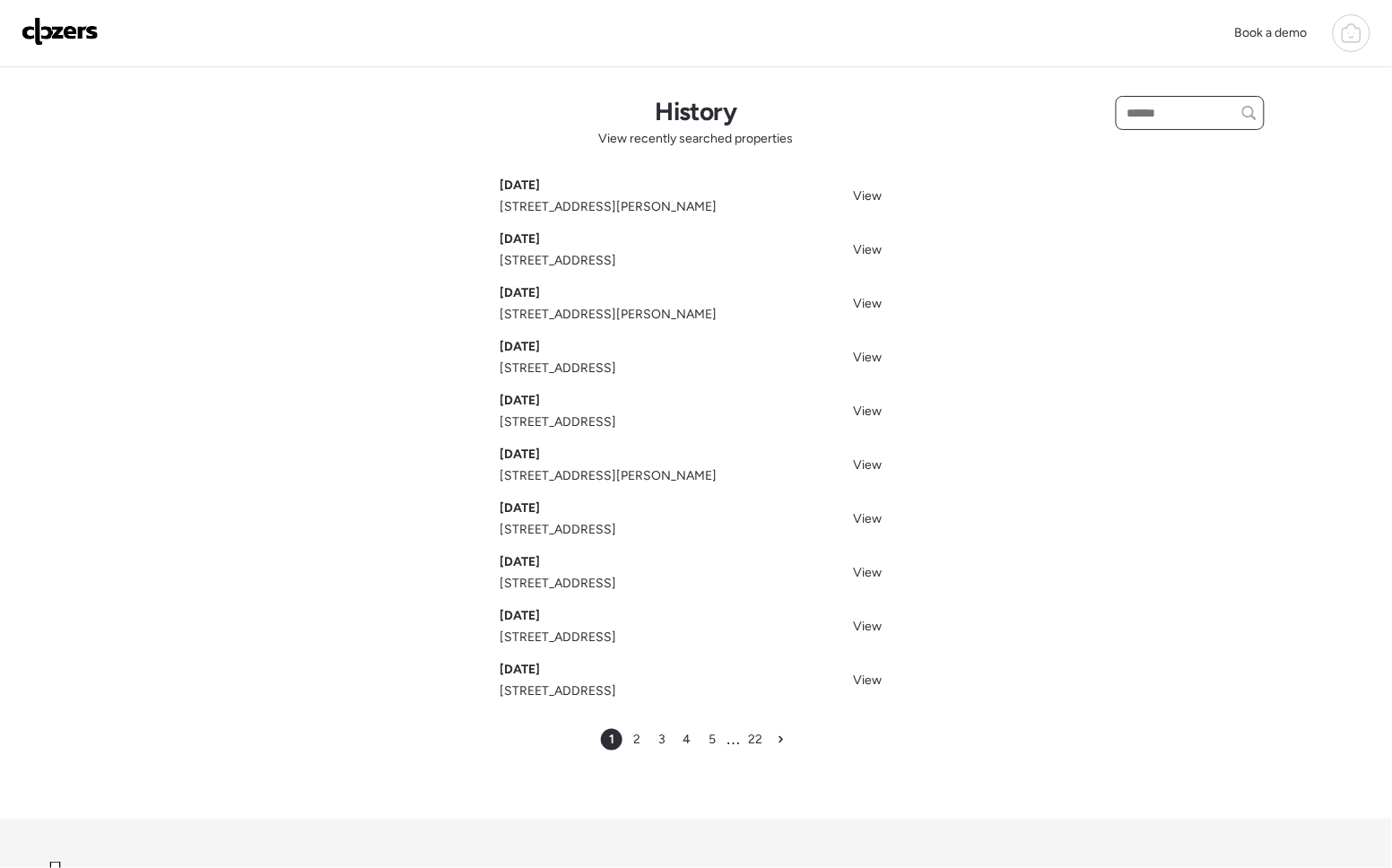 click at bounding box center (1190, 113) 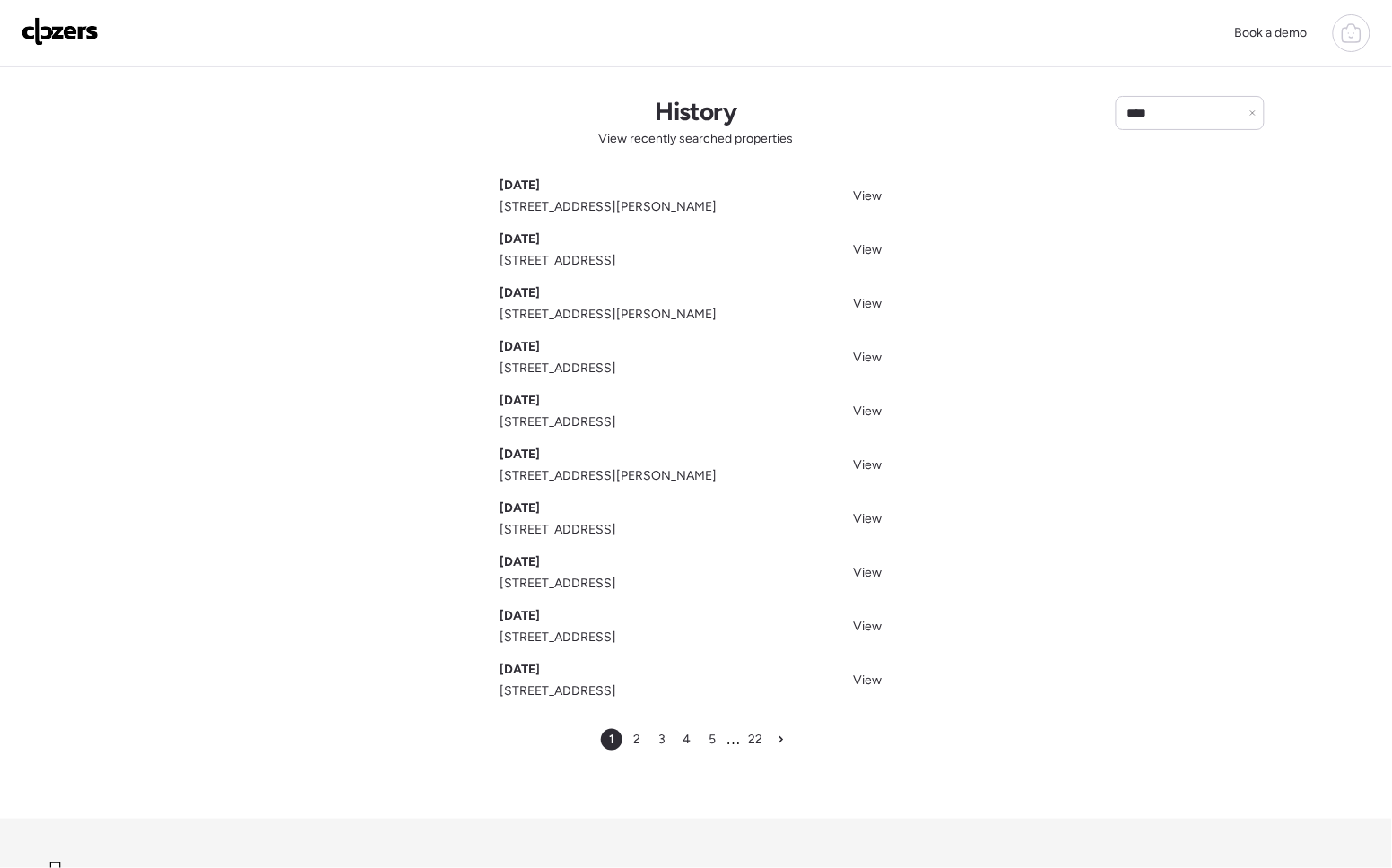 click on "**** History View recently searched properties Jul 23, 2025 2312 S 88th Dr, Tolleson, AZ 85353 View Jul 23, 2025 26886 N 90th Ave, Peoria, AZ 85383 View Jul 23, 2025 3302 W Latham St, Phoenix, AZ 85009 View Jul 22, 2025 7131 E Cholla St, Scottsdale, AZ 85254 View Jul 17, 2025 1701 W Clarendon Ave, Phoenix, AZ 85015 View Jul 07, 2025 13724 W Via Tercero, Sun City West, AZ 85375 View Jul 07, 2025 22685 S 195th Pl, Queen Creek, AZ 85142 View Jul 07, 2025 11633 W Jefferson St, Avondale, AZ 85323 View Jul 07, 2025 9019 W Acoma Dr, Peoria, AZ 85381 View Jul 04, 2025 13120 N 23rd Ave, Phoenix, AZ 85029 View 1 2 3 4 5 … 22" at bounding box center (696, 443) 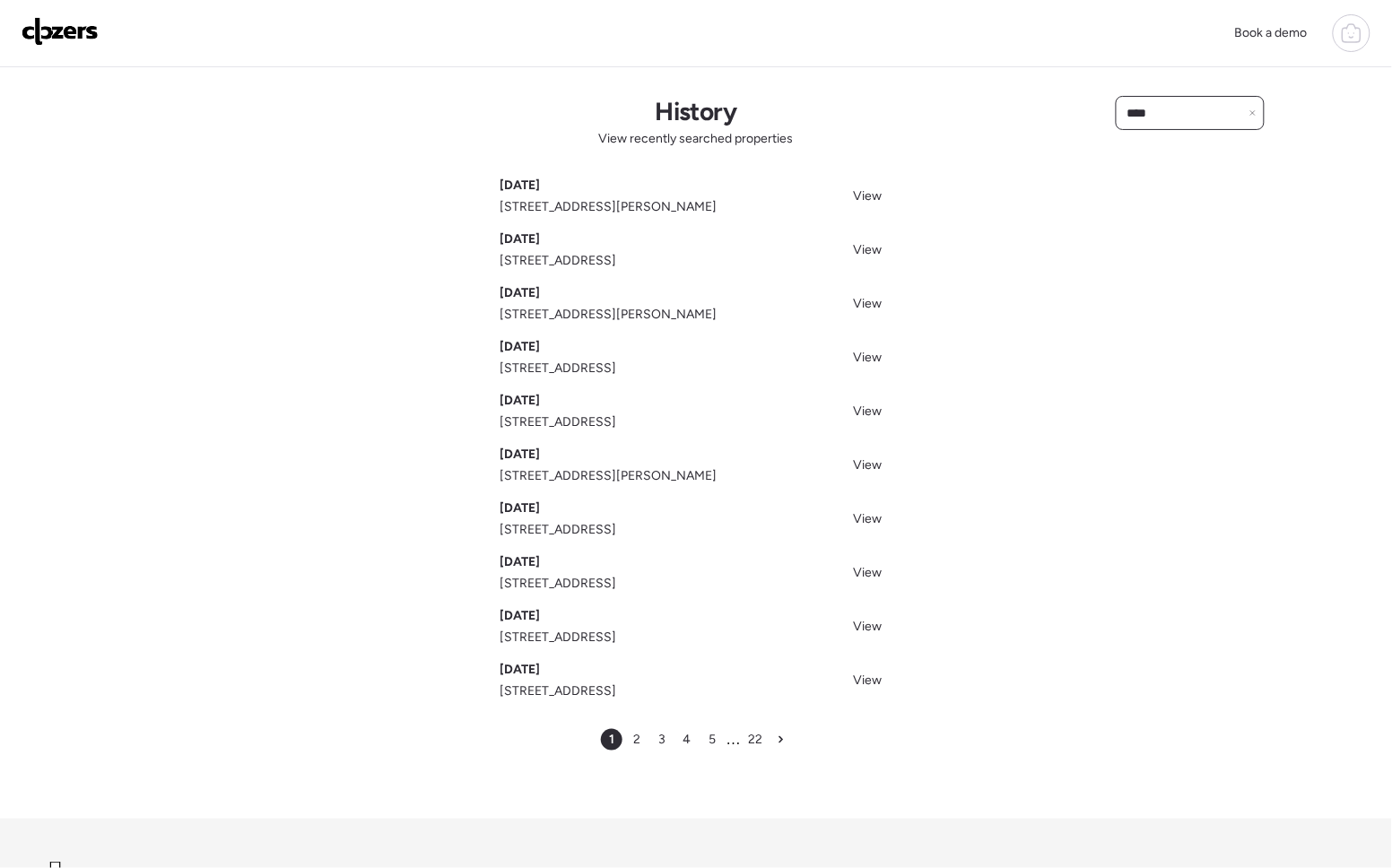click on "****" at bounding box center (1190, 113) 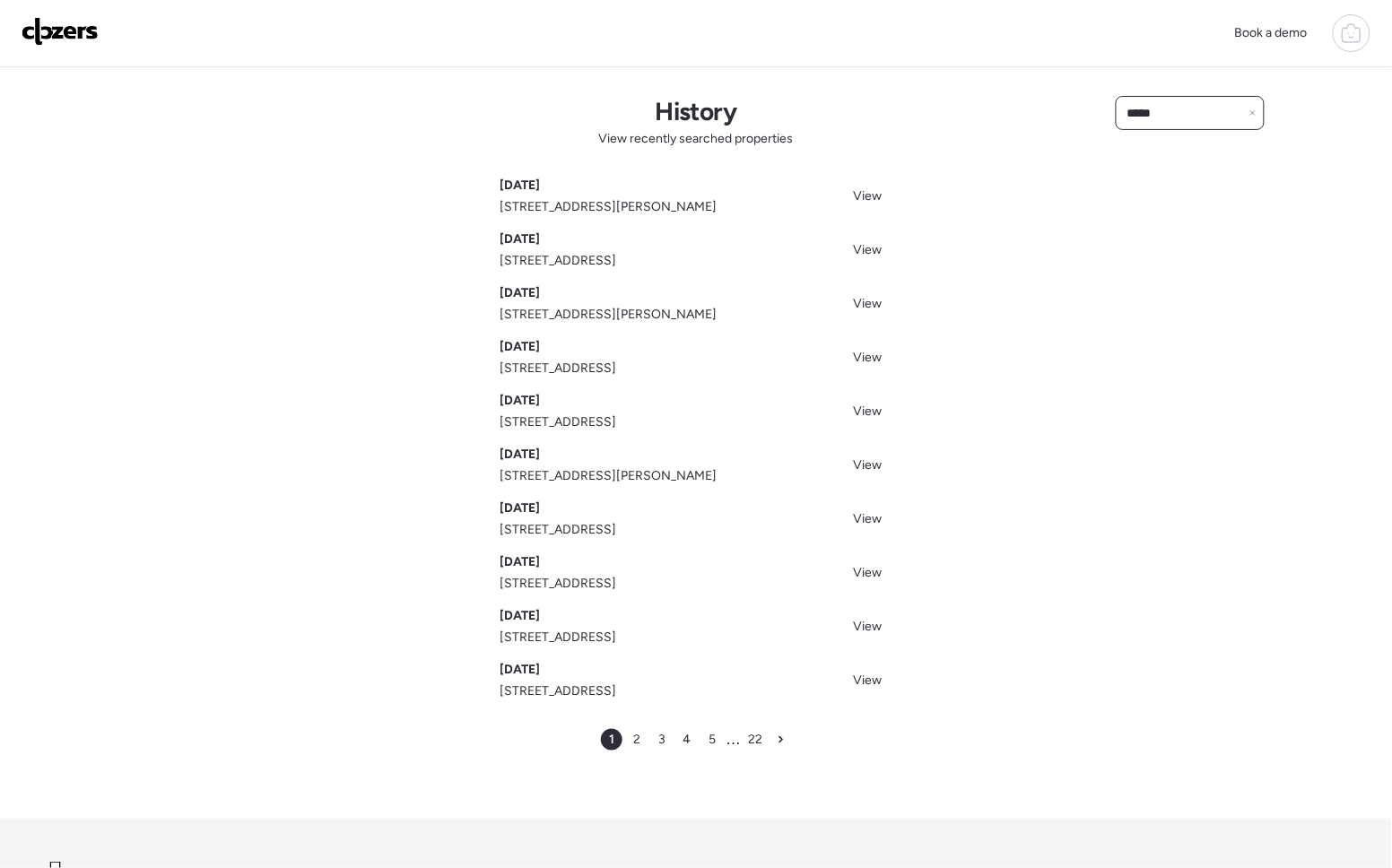 click on "*****" at bounding box center (1190, 113) 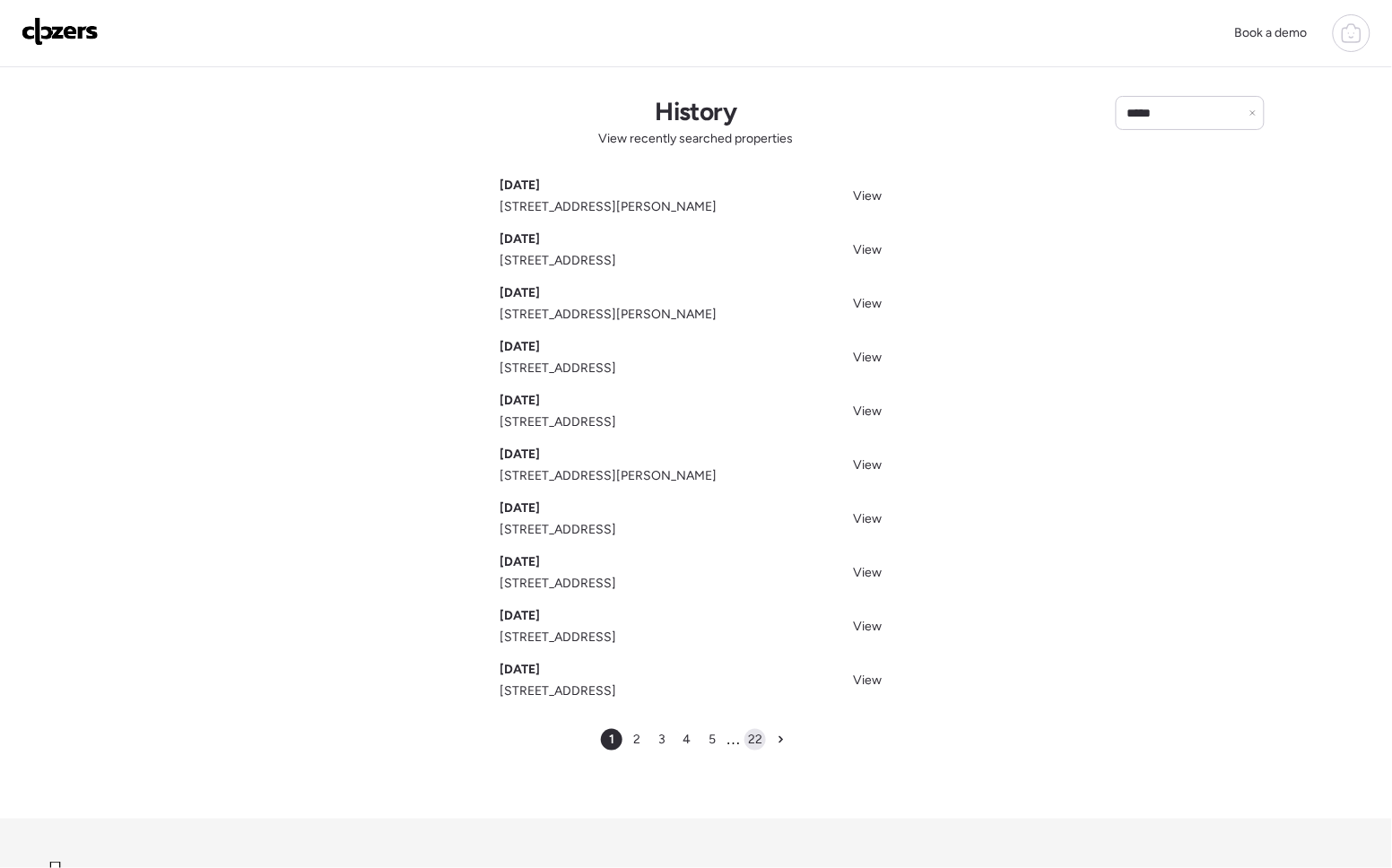 click on "22" at bounding box center (755, 740) 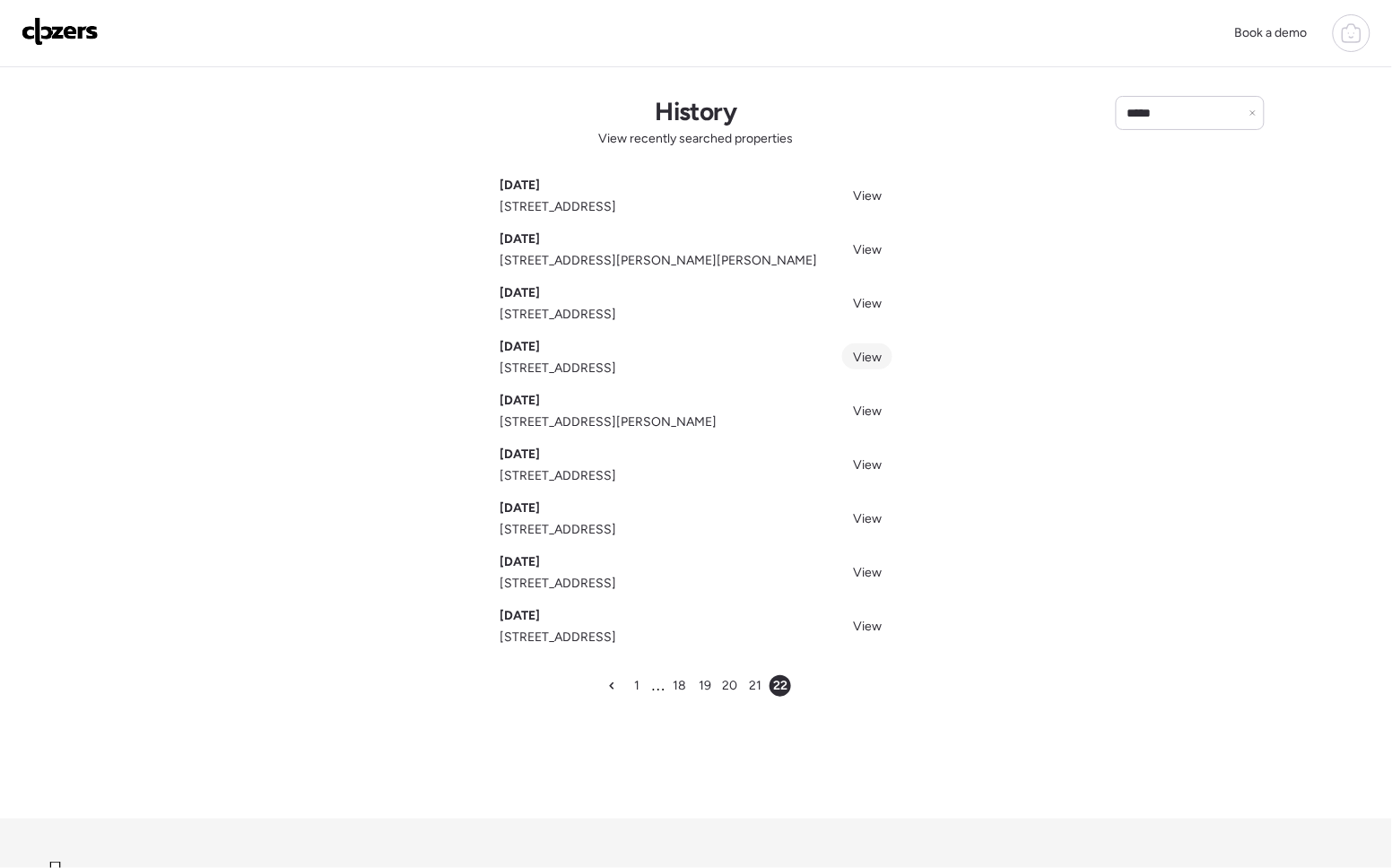 click on "View" at bounding box center [867, 357] 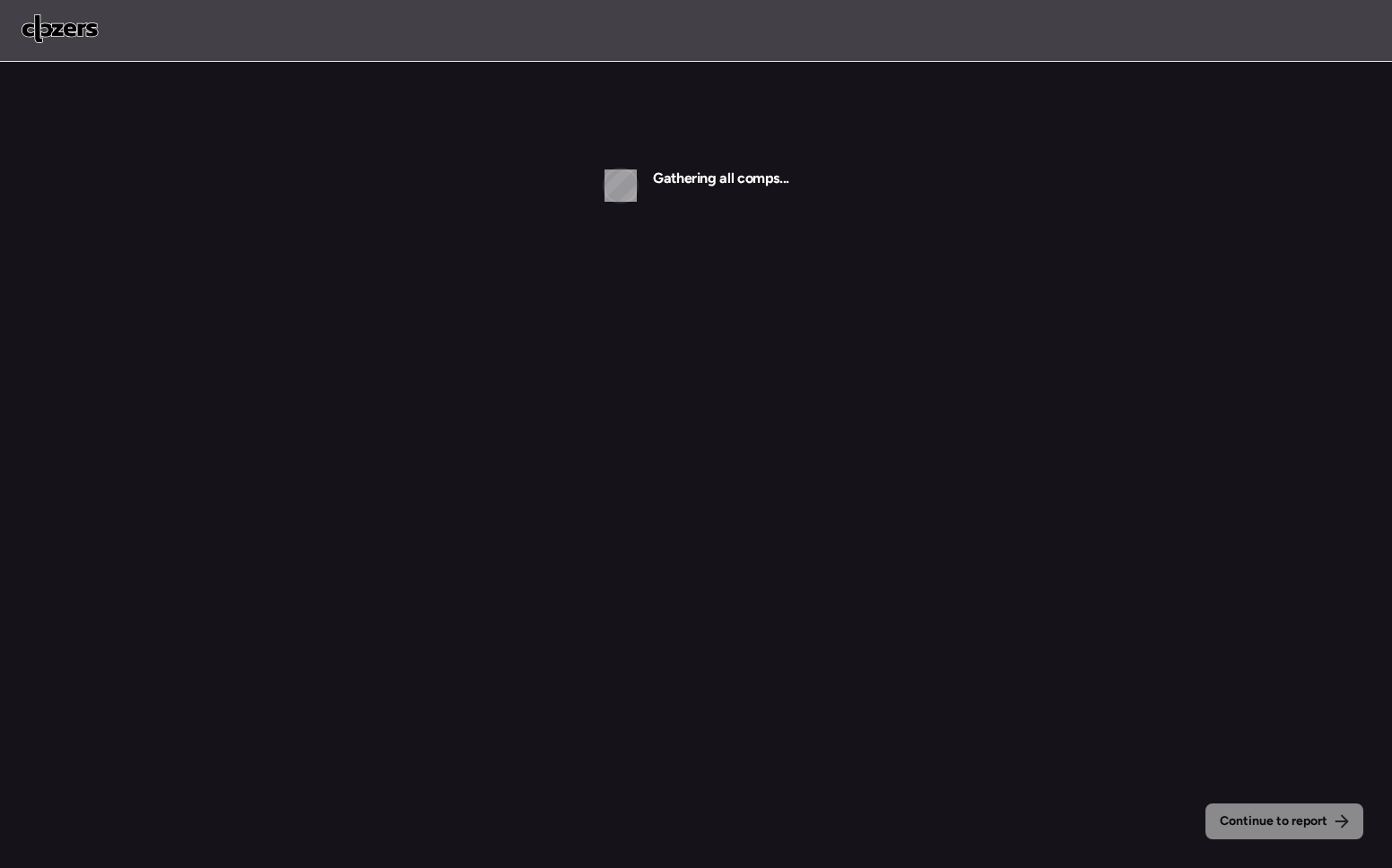 scroll, scrollTop: 0, scrollLeft: 0, axis: both 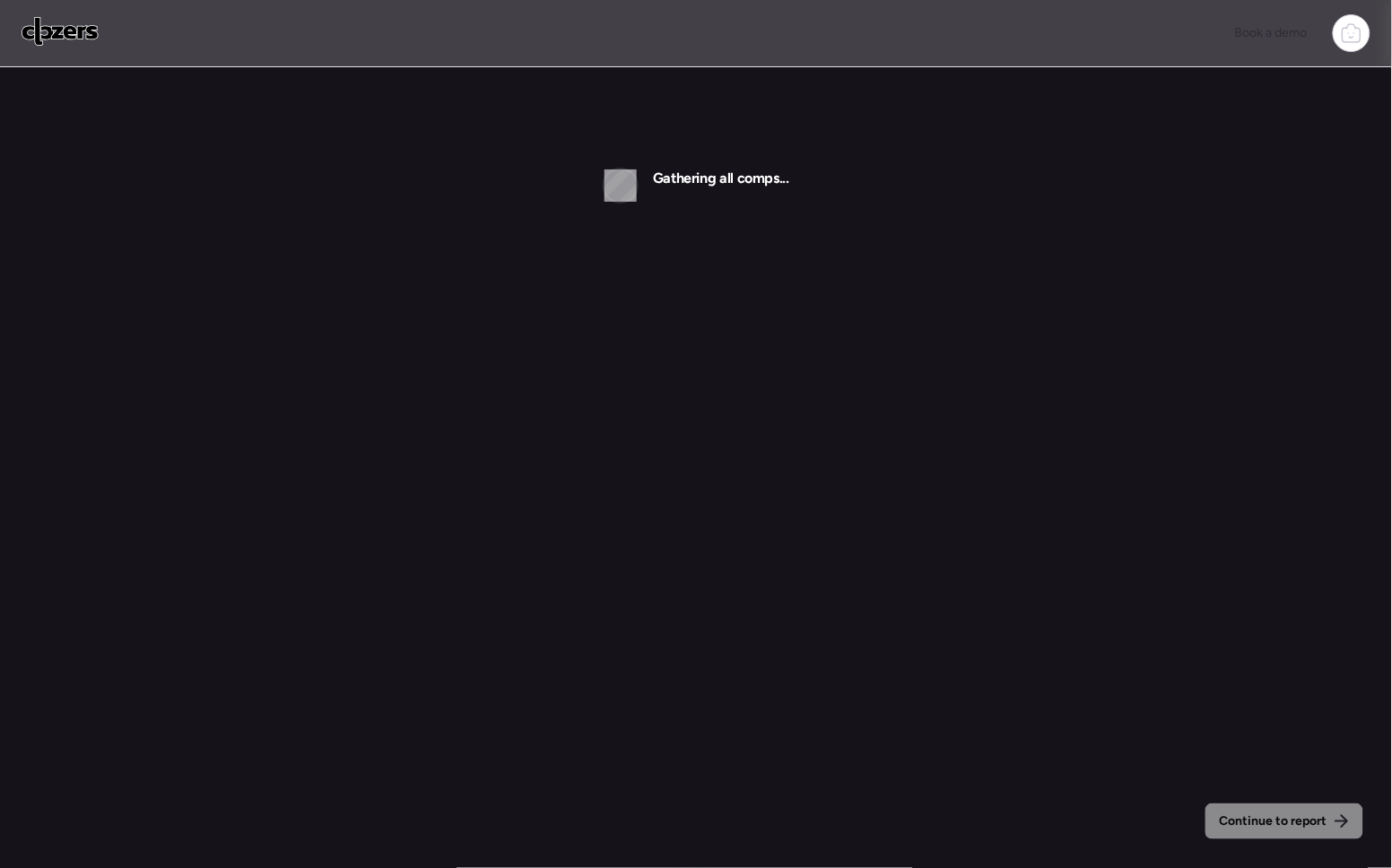 click 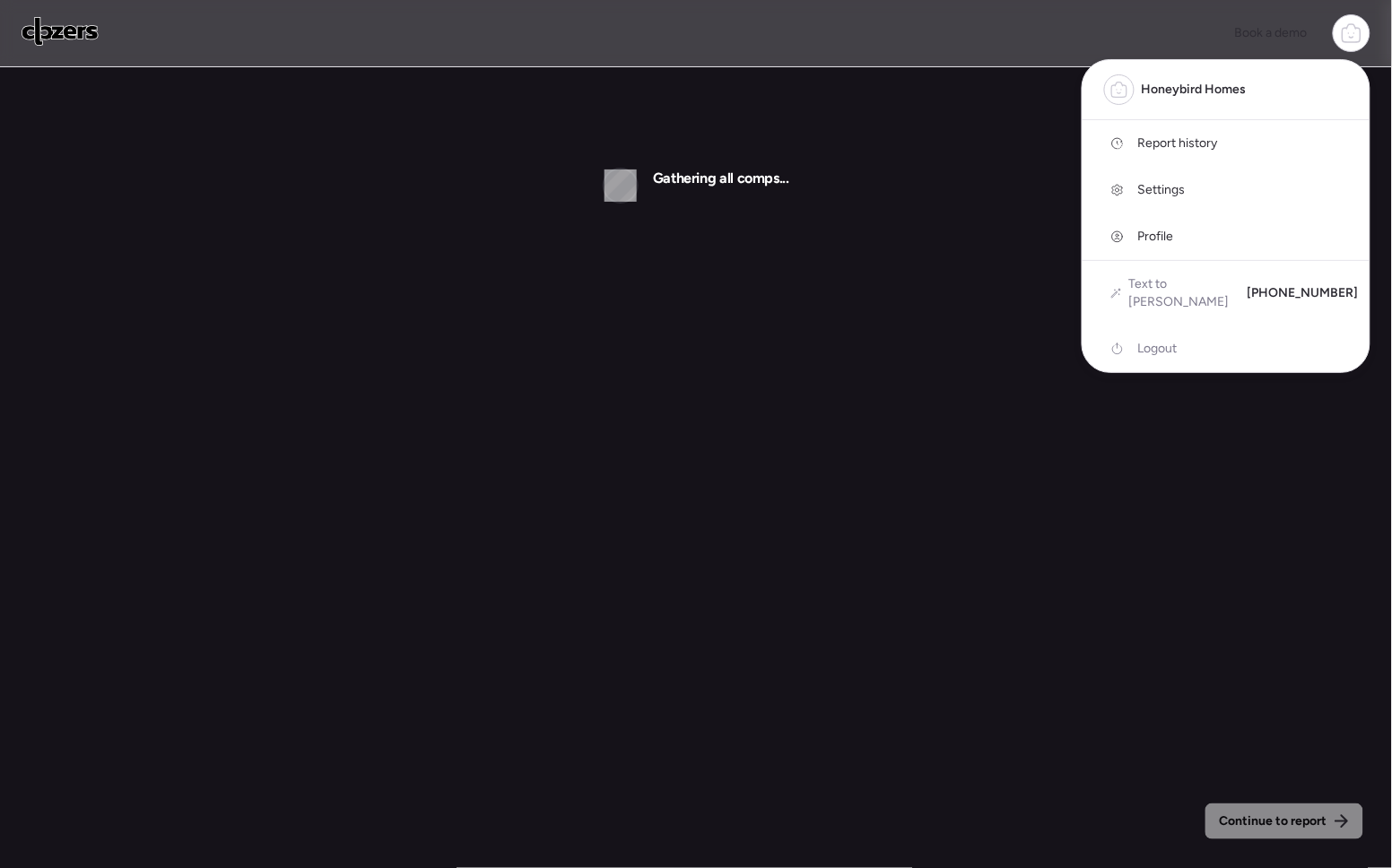click on "Report history" at bounding box center [1178, 143] 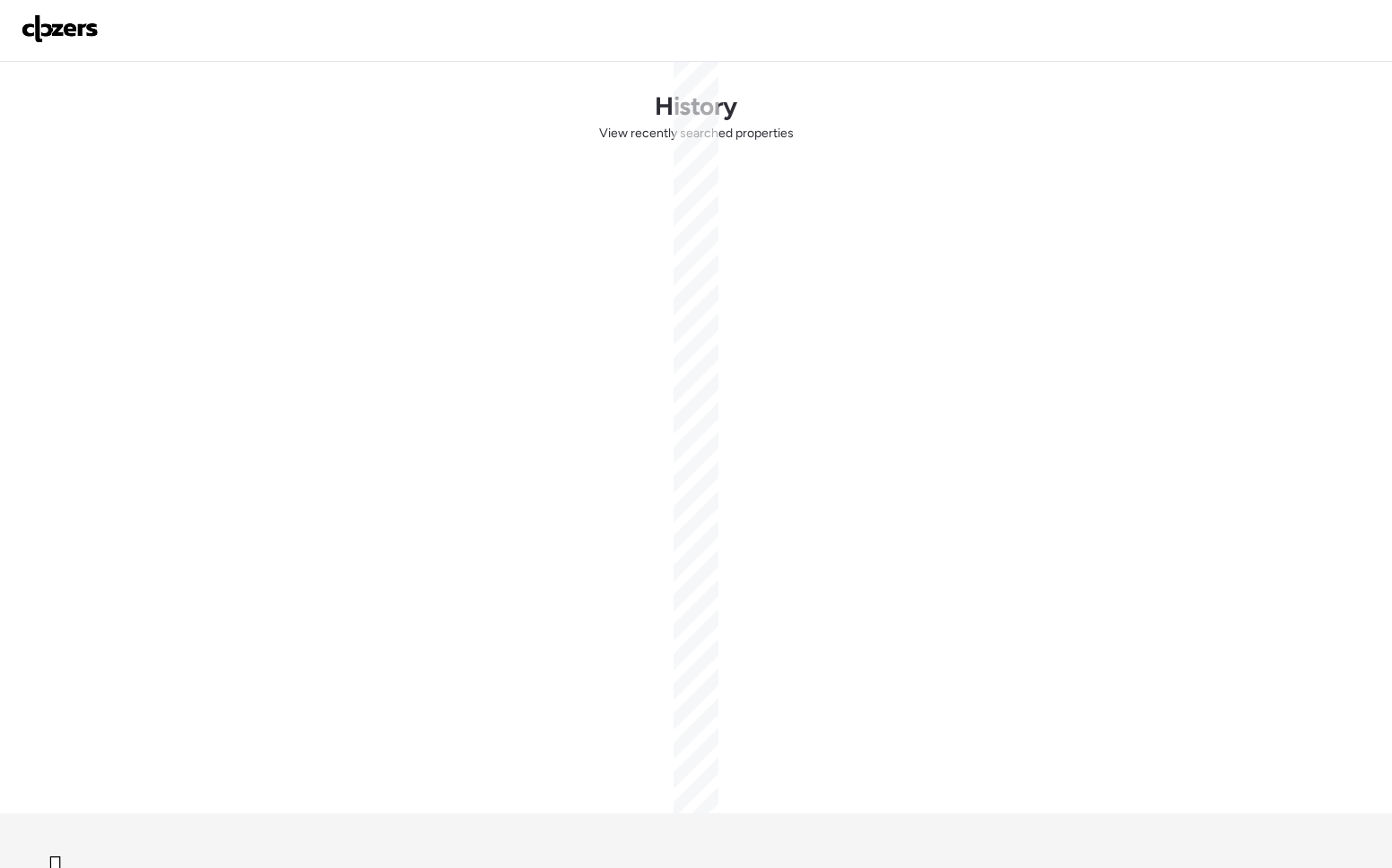 scroll, scrollTop: 0, scrollLeft: 0, axis: both 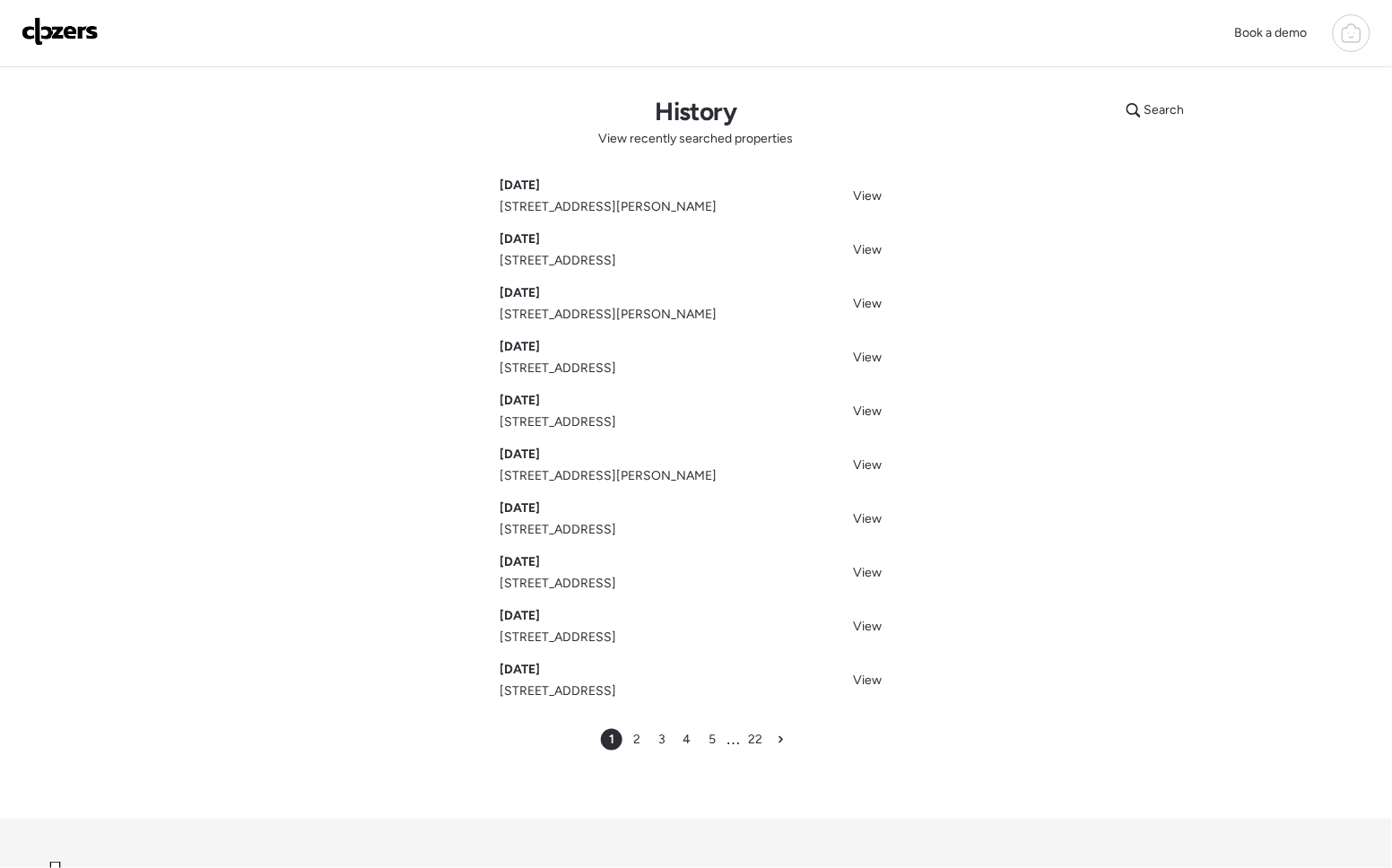 click on "[DATE]" at bounding box center (519, 186) 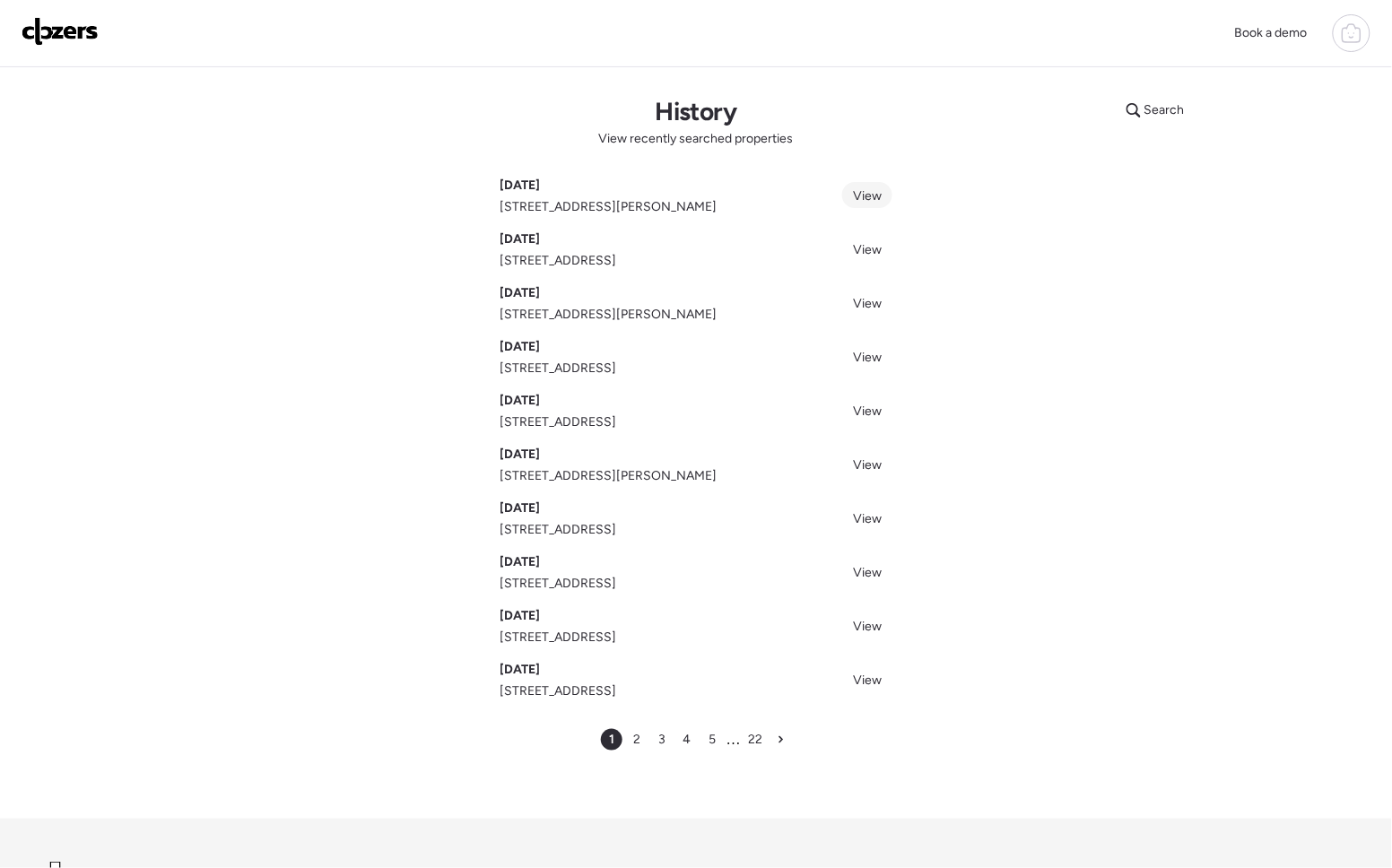click on "View" at bounding box center (867, 195) 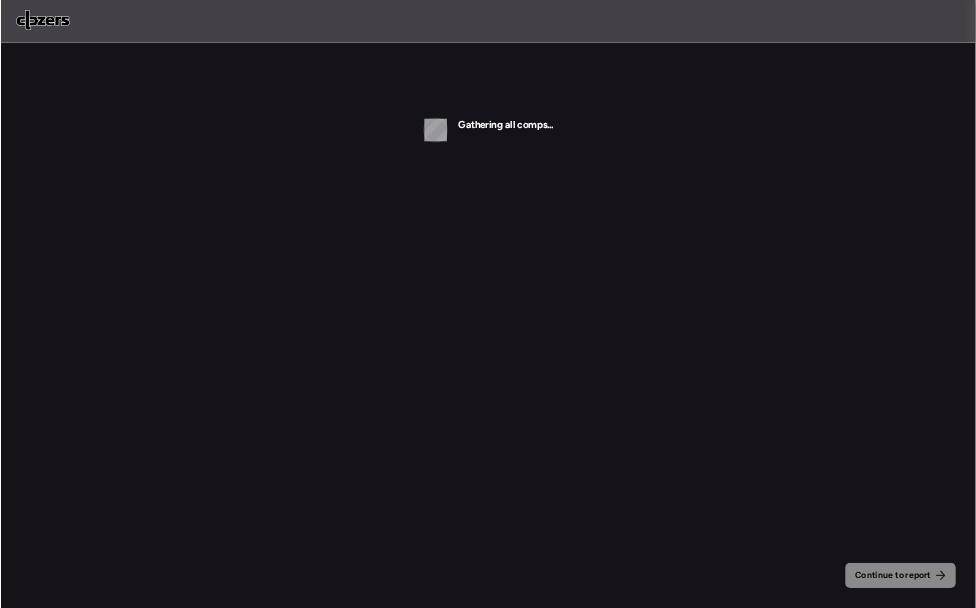 scroll, scrollTop: 0, scrollLeft: 0, axis: both 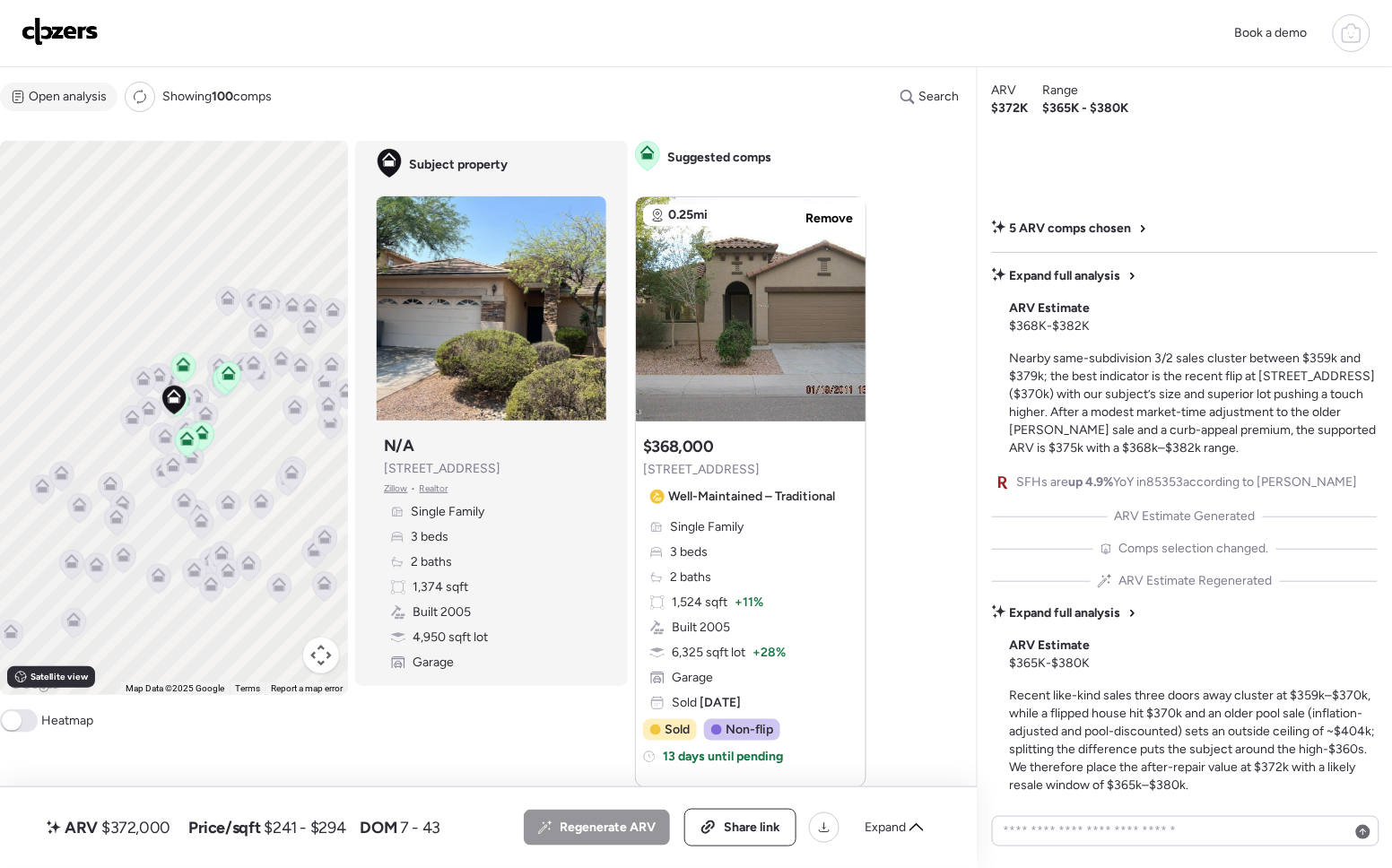 click on "Open analysis" at bounding box center [67, 97] 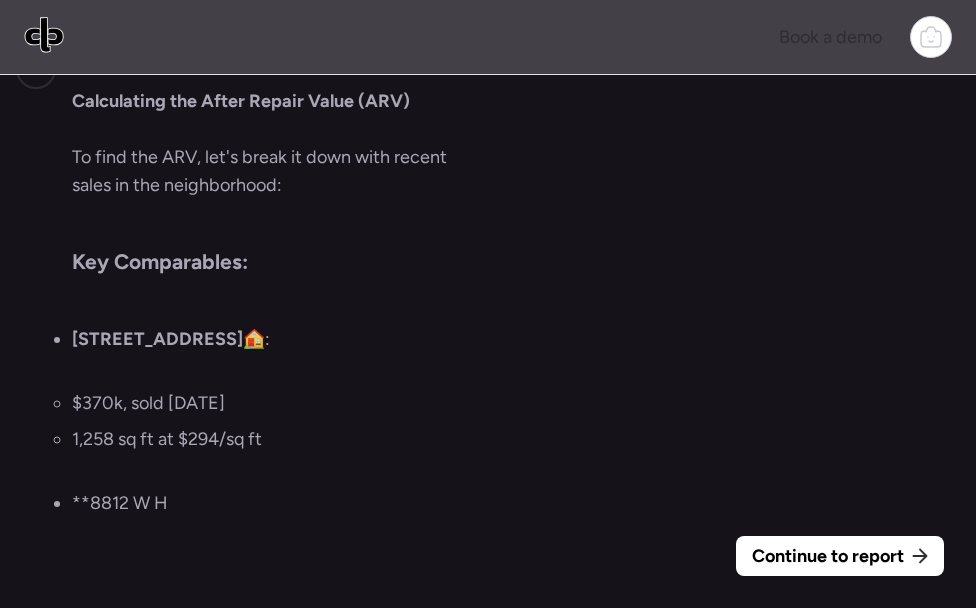 scroll, scrollTop: 15, scrollLeft: 0, axis: vertical 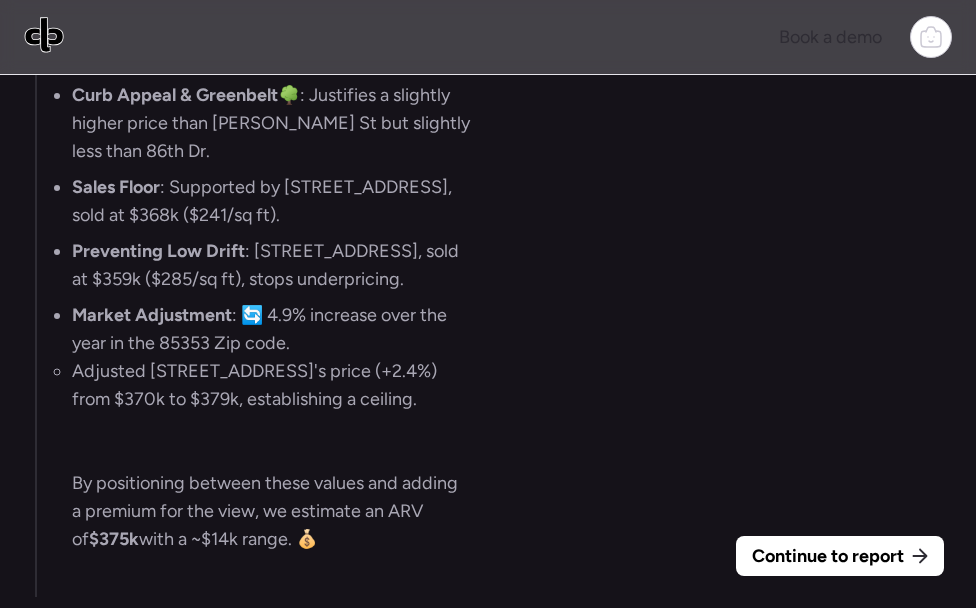 click on "Continue to report" at bounding box center [828, 556] 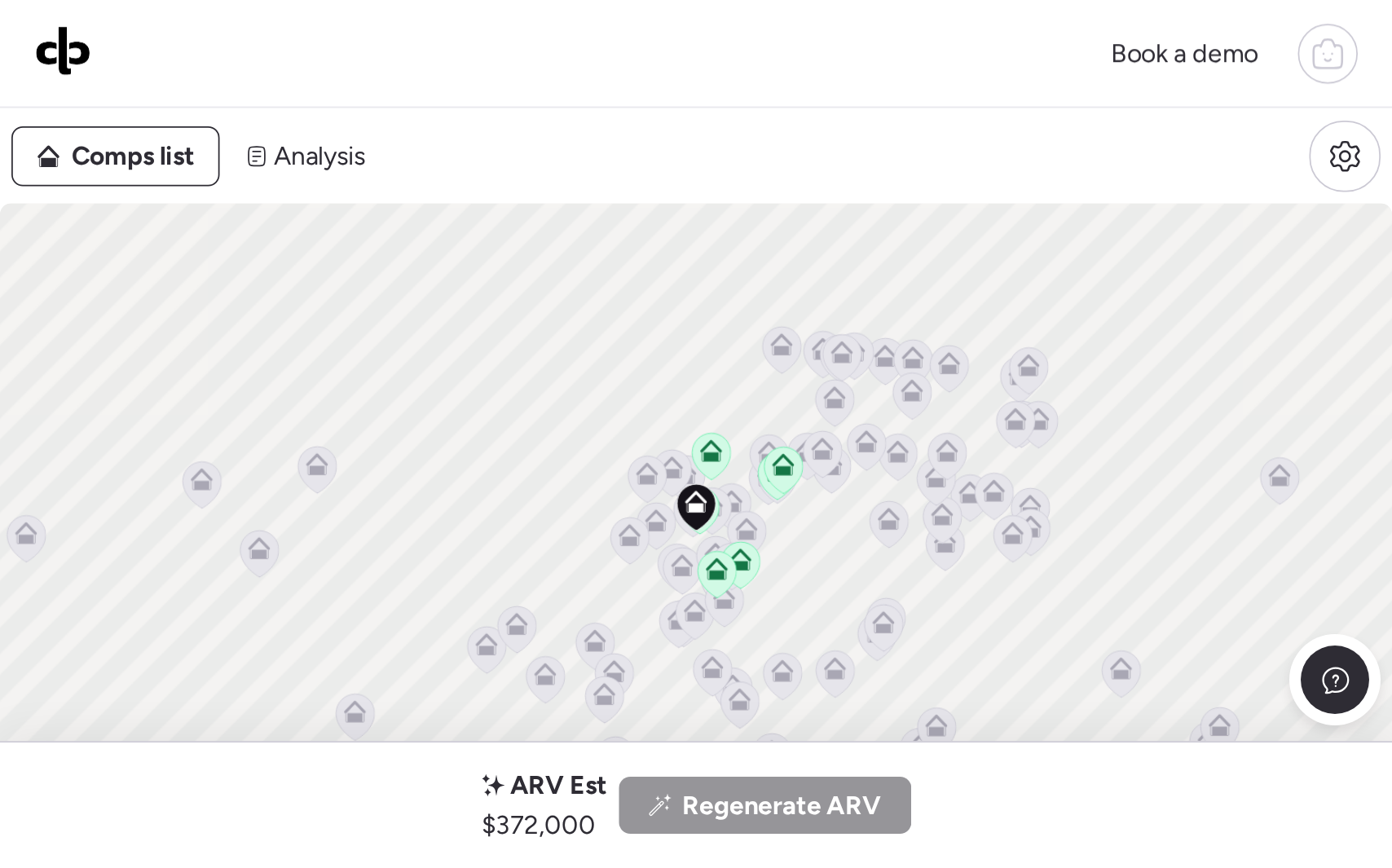 scroll, scrollTop: 0, scrollLeft: 0, axis: both 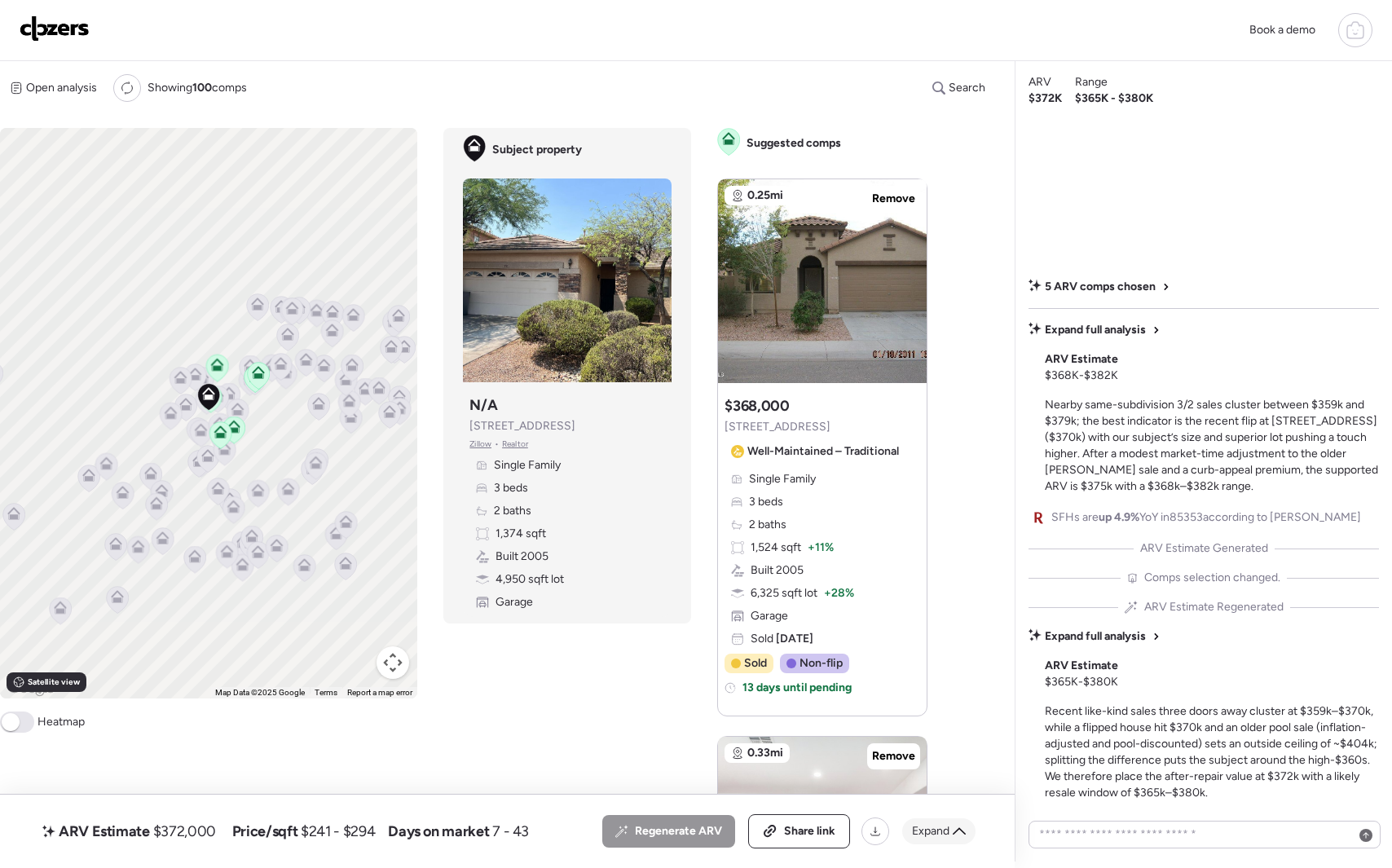 click on "Expand" at bounding box center (931, 831) 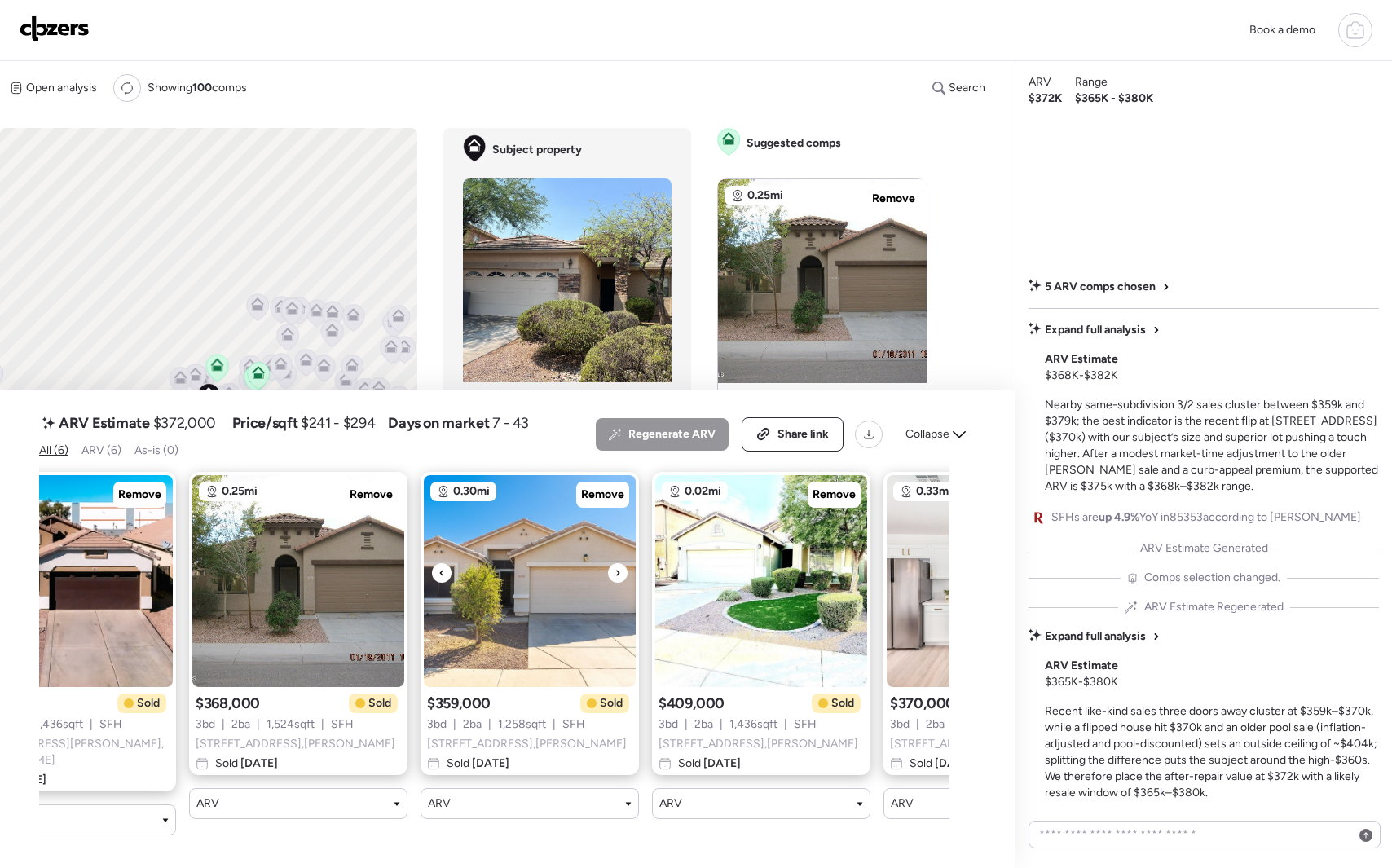 scroll, scrollTop: 0, scrollLeft: 0, axis: both 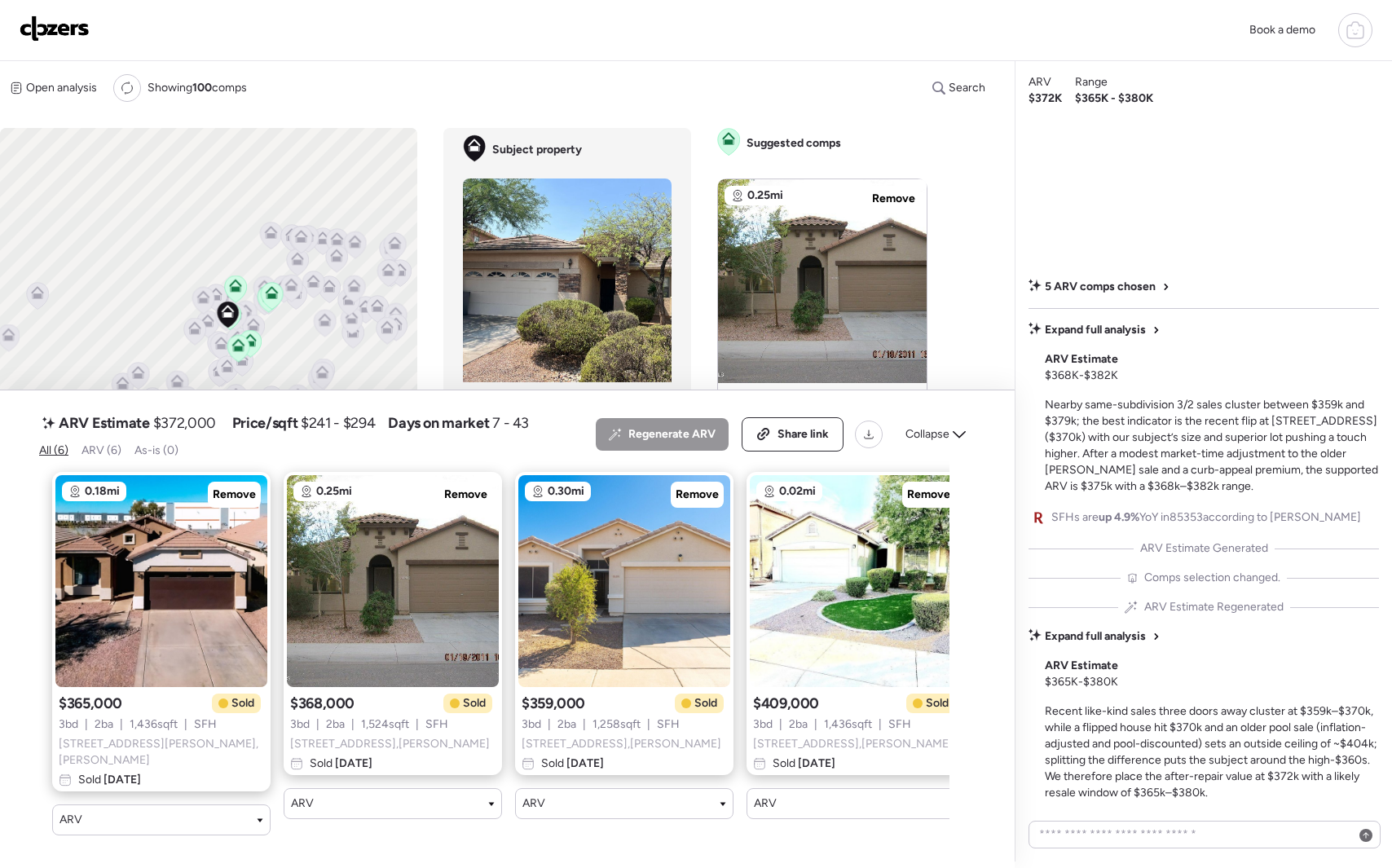 drag, startPoint x: 321, startPoint y: 287, endPoint x: 327, endPoint y: 219, distance: 68.264193 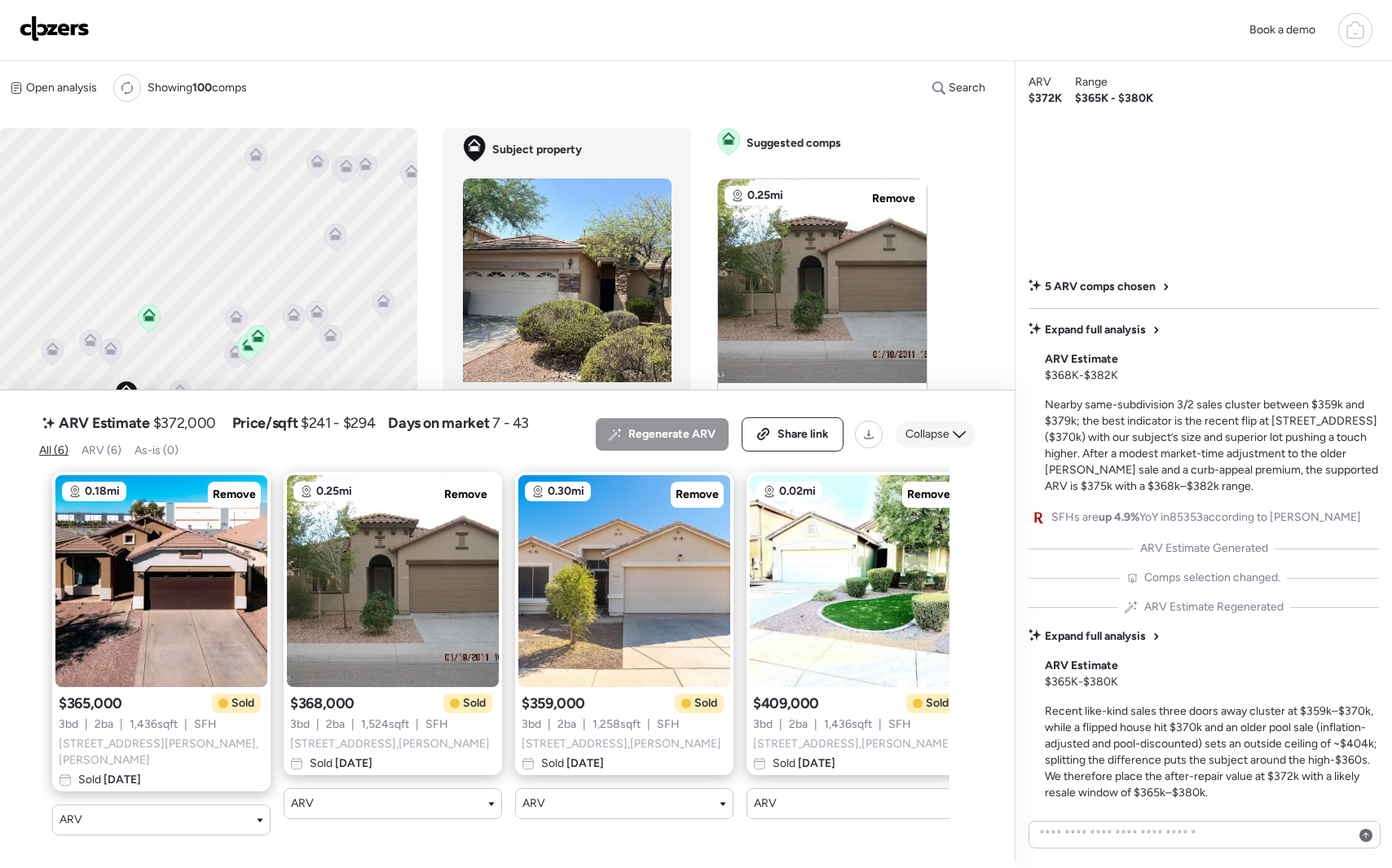 click on "Collapse" at bounding box center (927, 434) 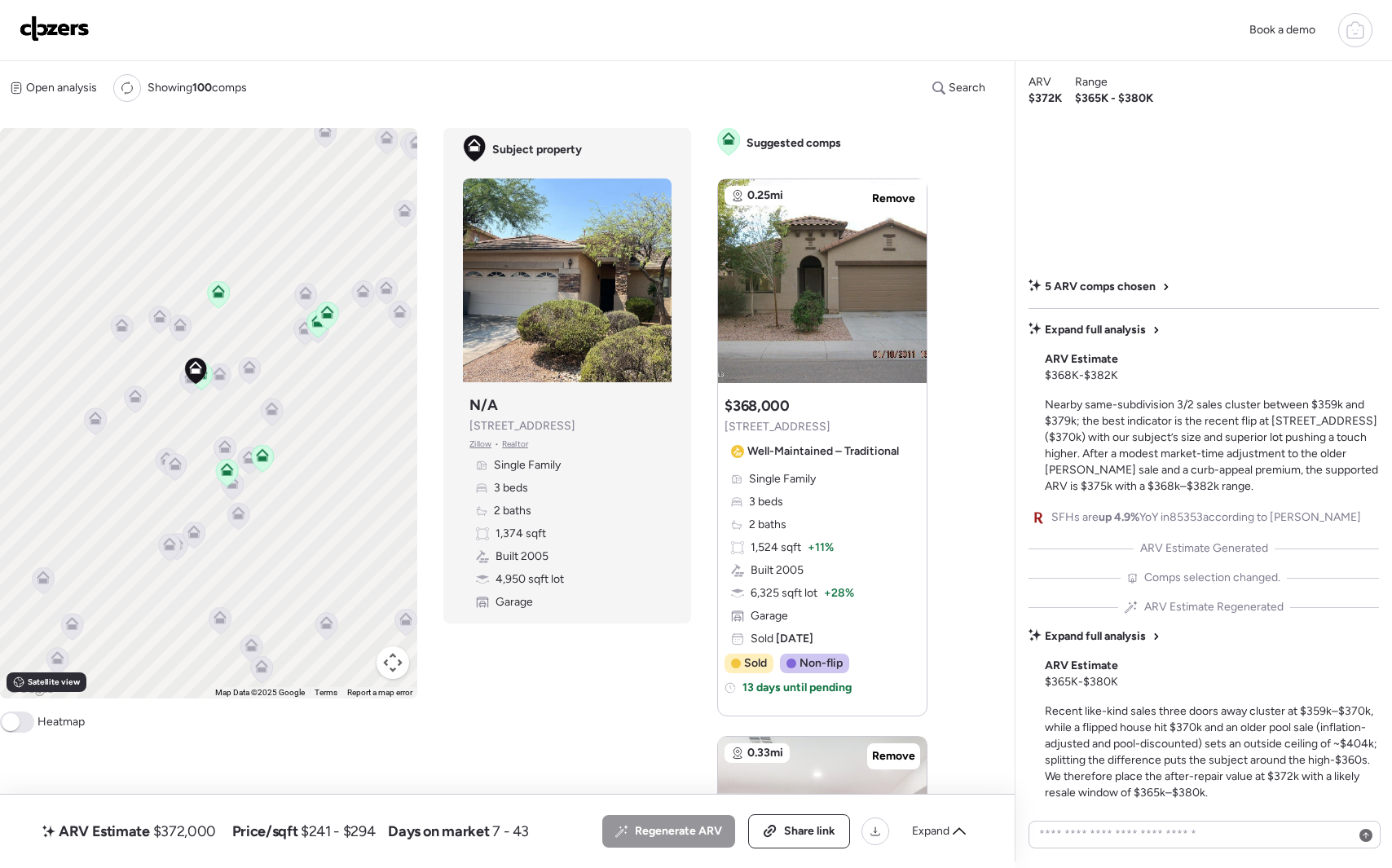 drag, startPoint x: 234, startPoint y: 456, endPoint x: 307, endPoint y: 431, distance: 77.162167 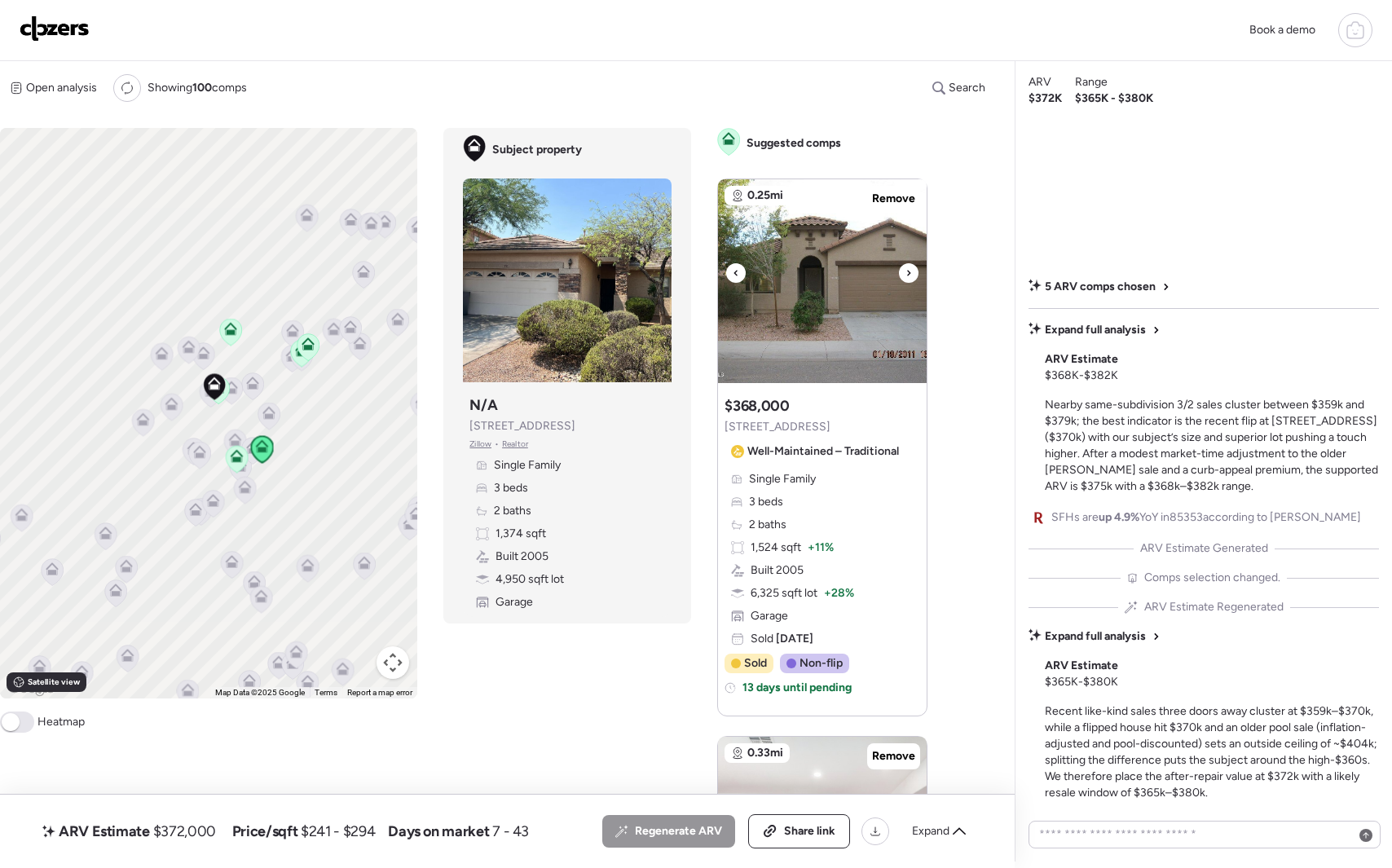 click at bounding box center (822, 281) 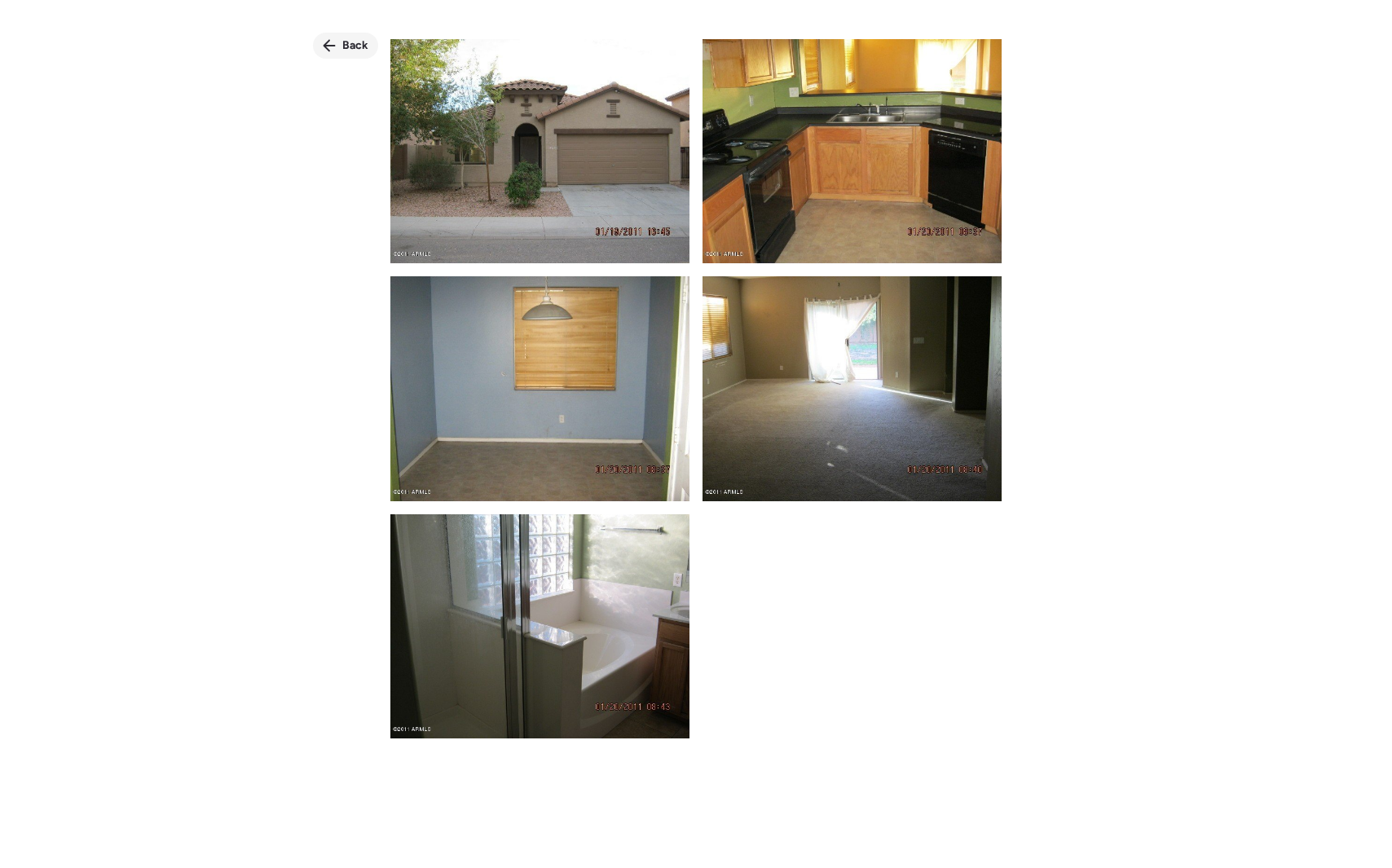 click on "Back" at bounding box center [355, 46] 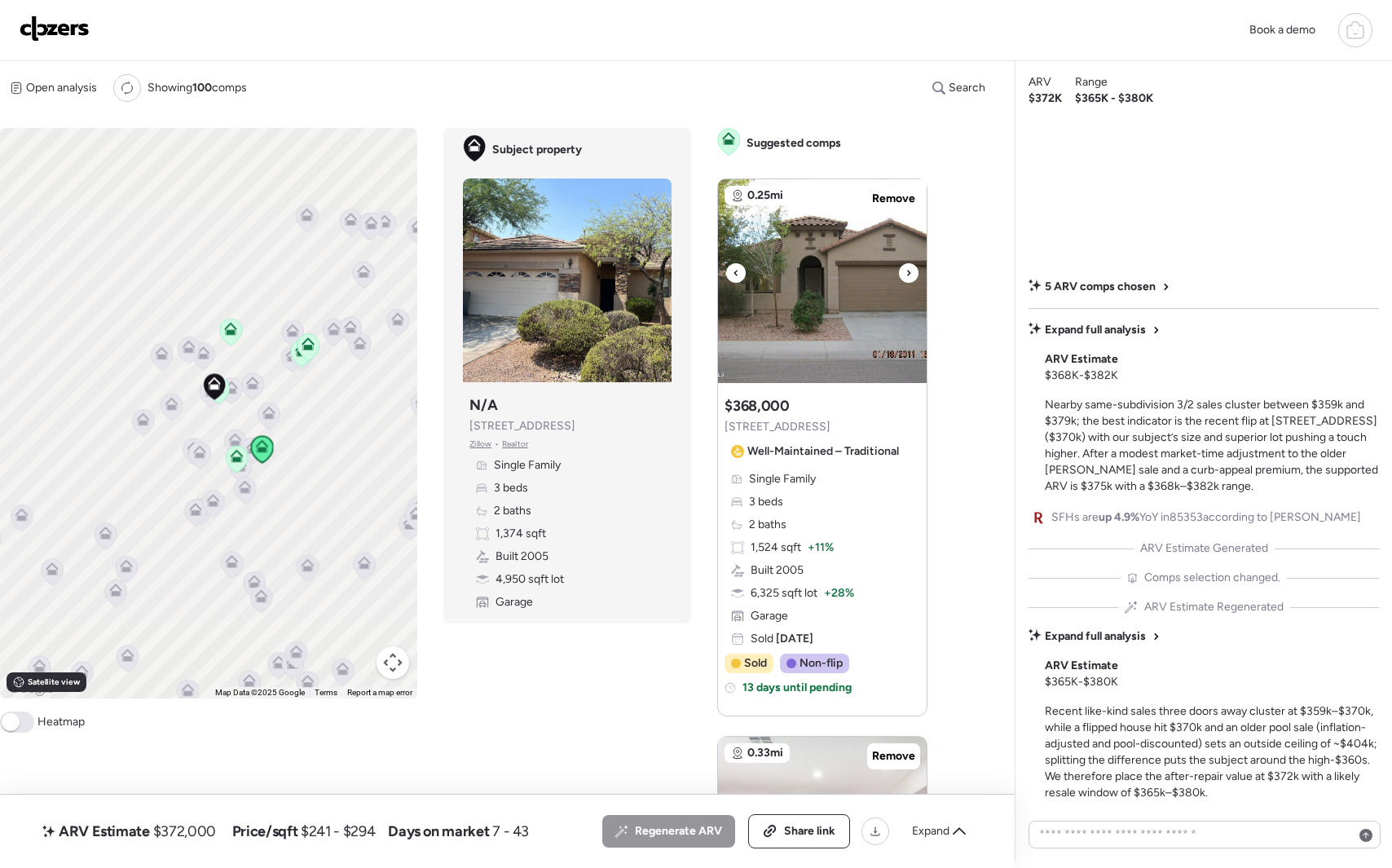 click at bounding box center [822, 281] 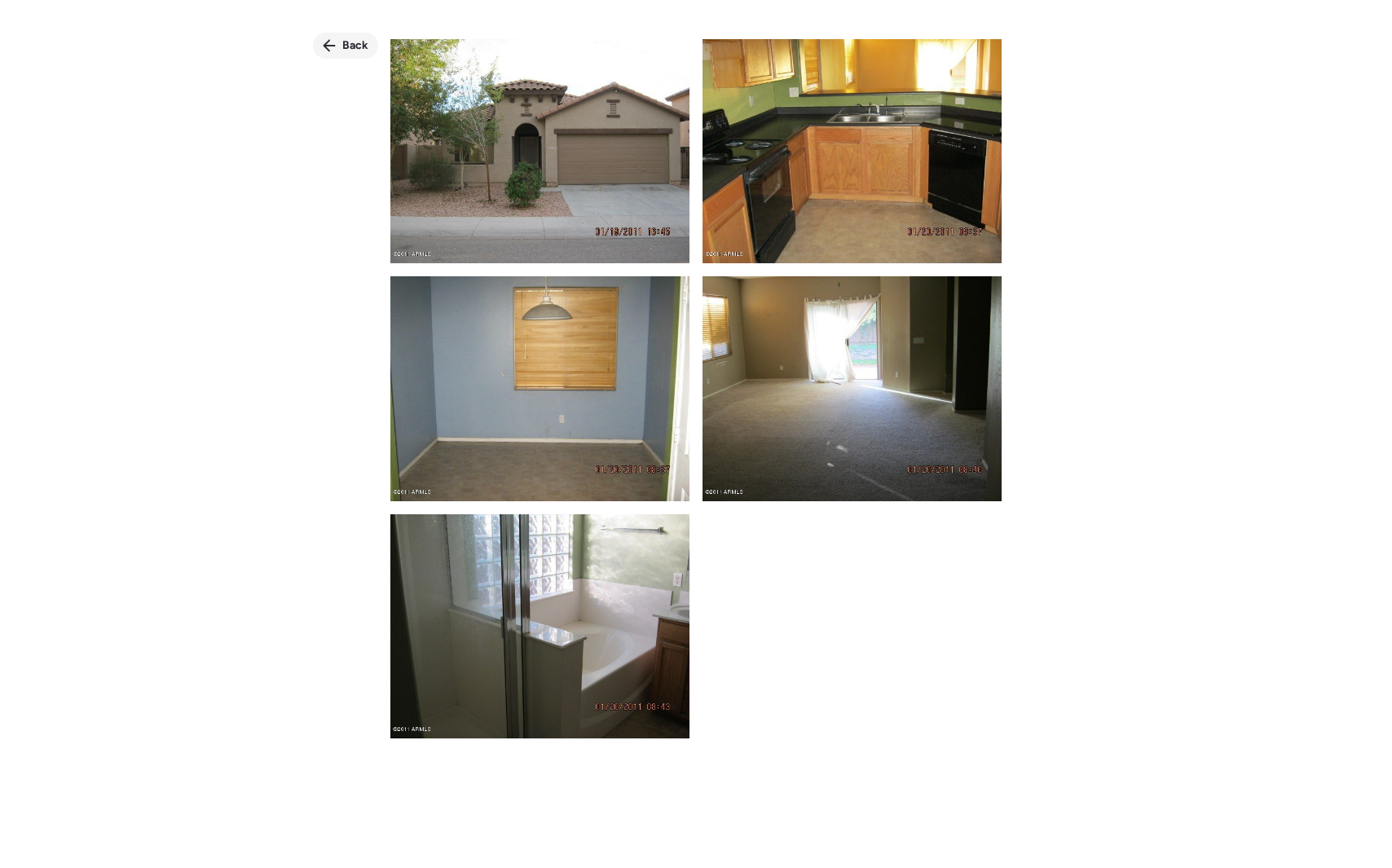 click on "Back" at bounding box center [355, 46] 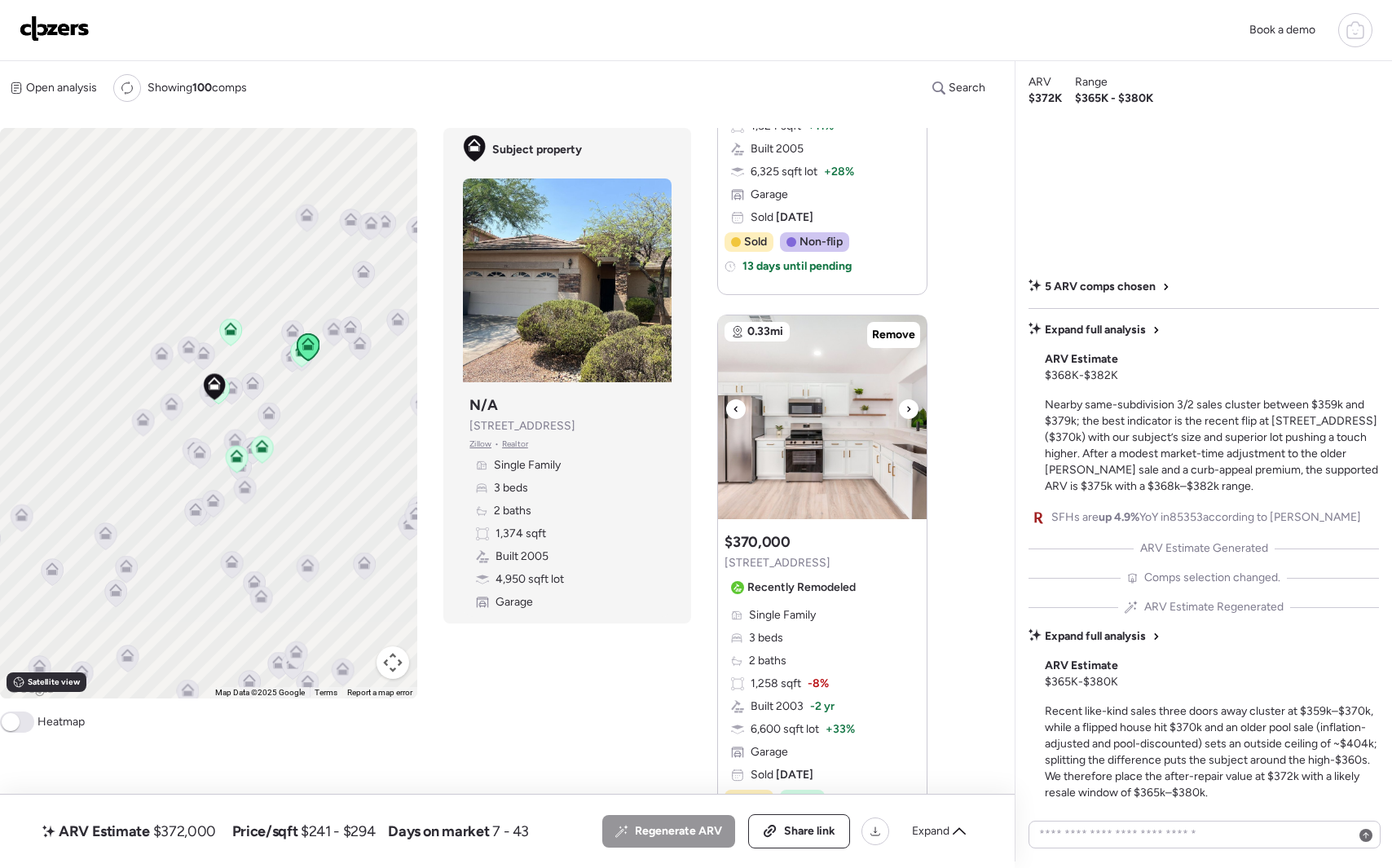 scroll, scrollTop: 487, scrollLeft: 0, axis: vertical 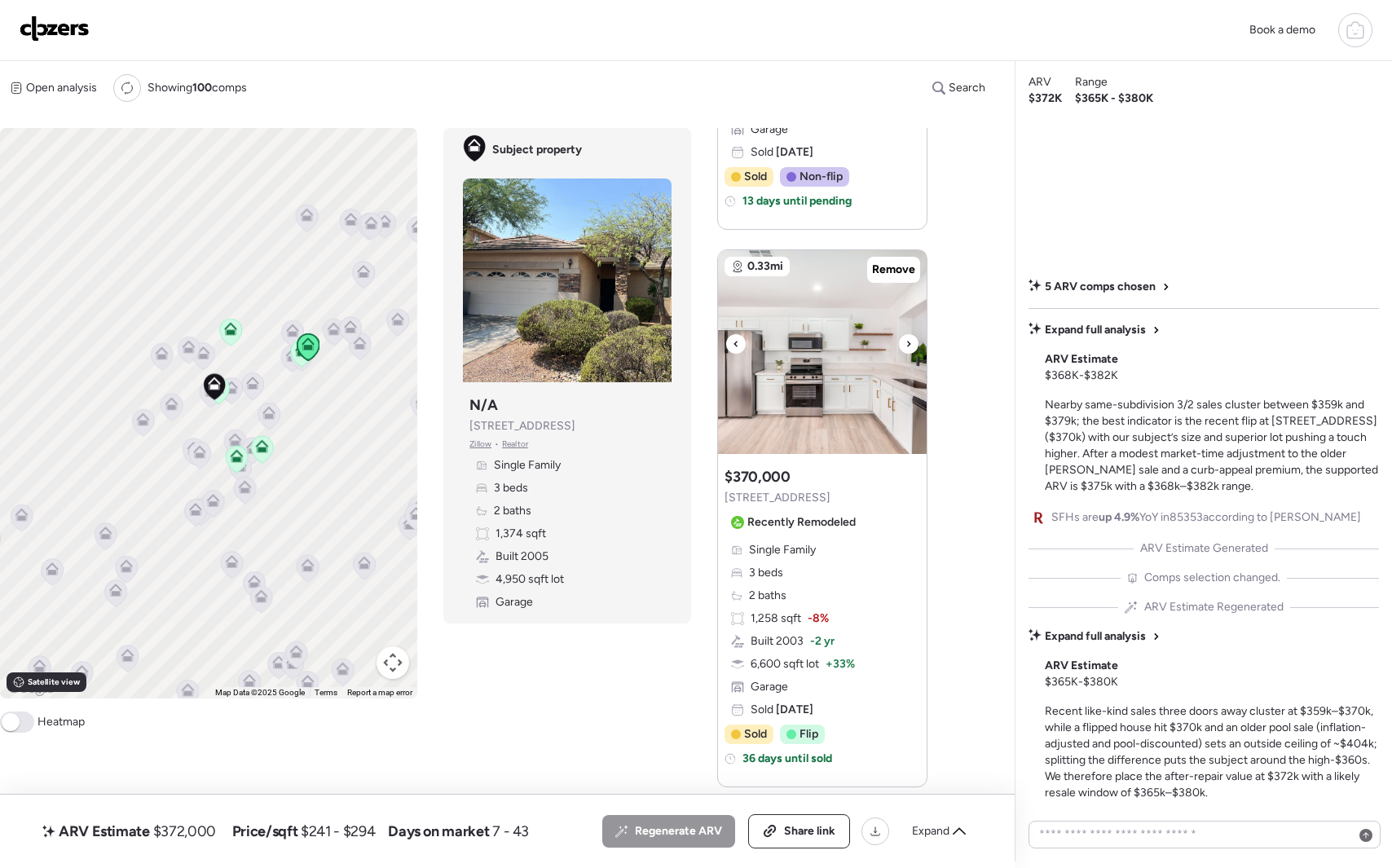 click at bounding box center (822, 352) 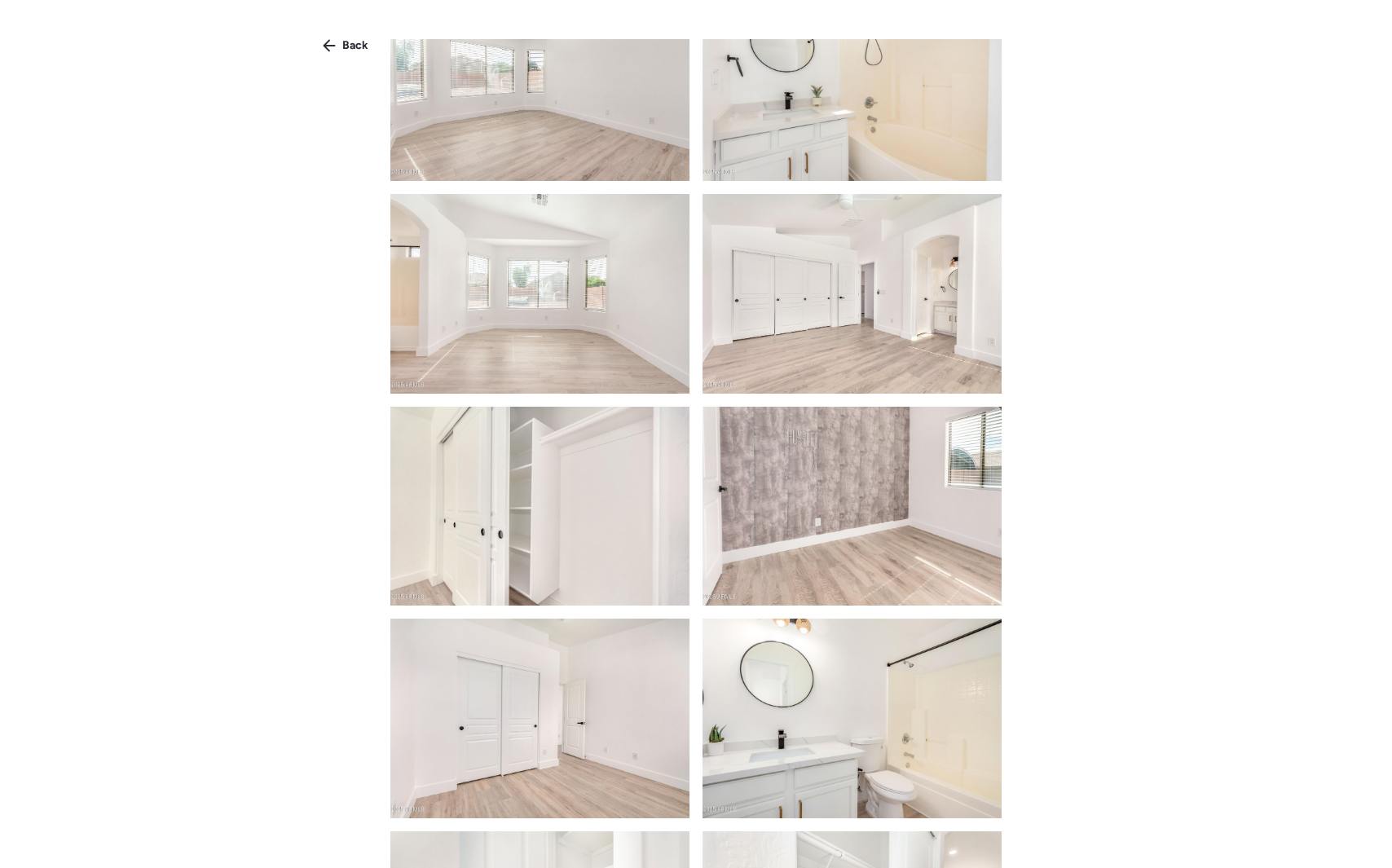 scroll, scrollTop: 0, scrollLeft: 0, axis: both 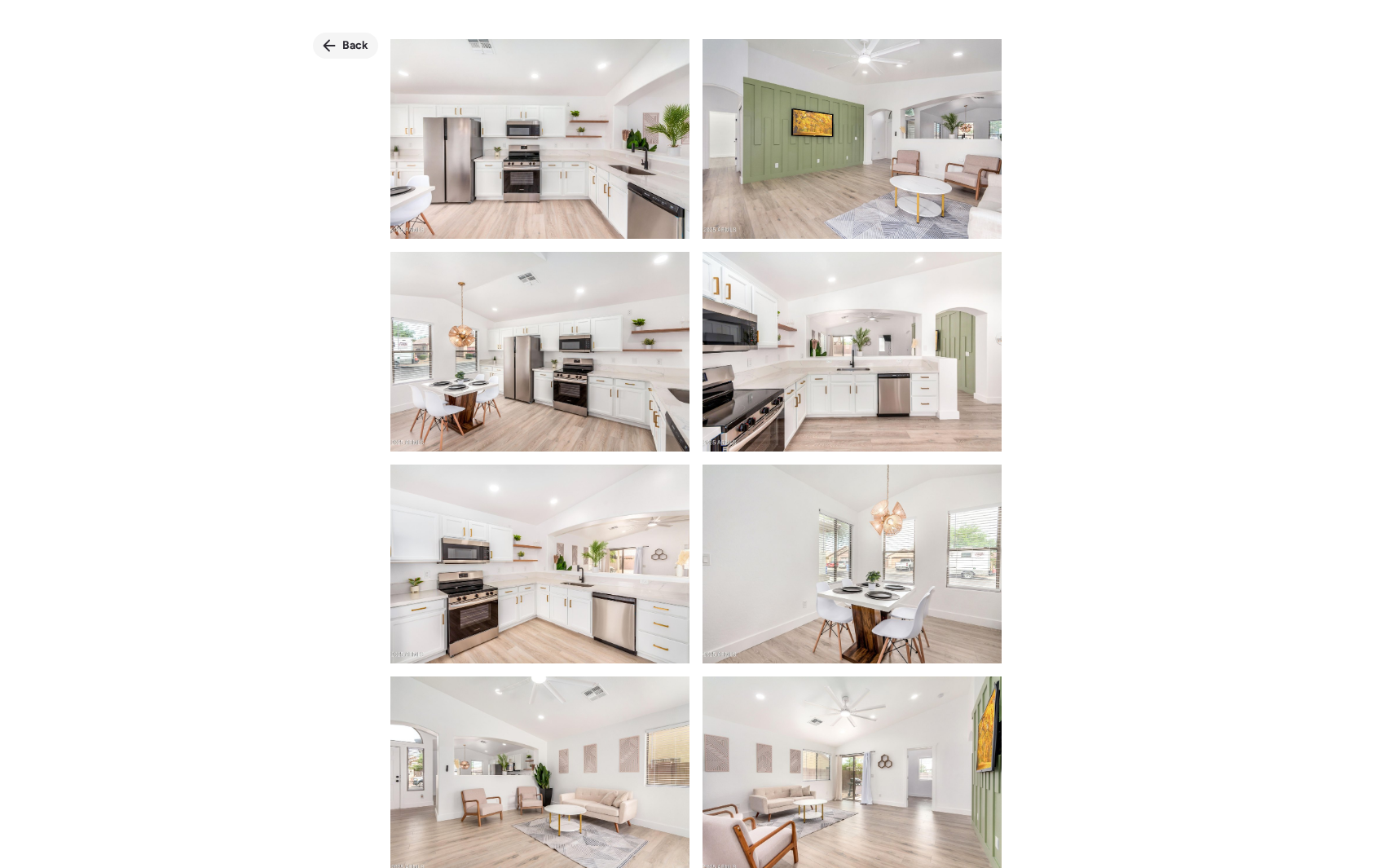 click on "Back" at bounding box center [346, 46] 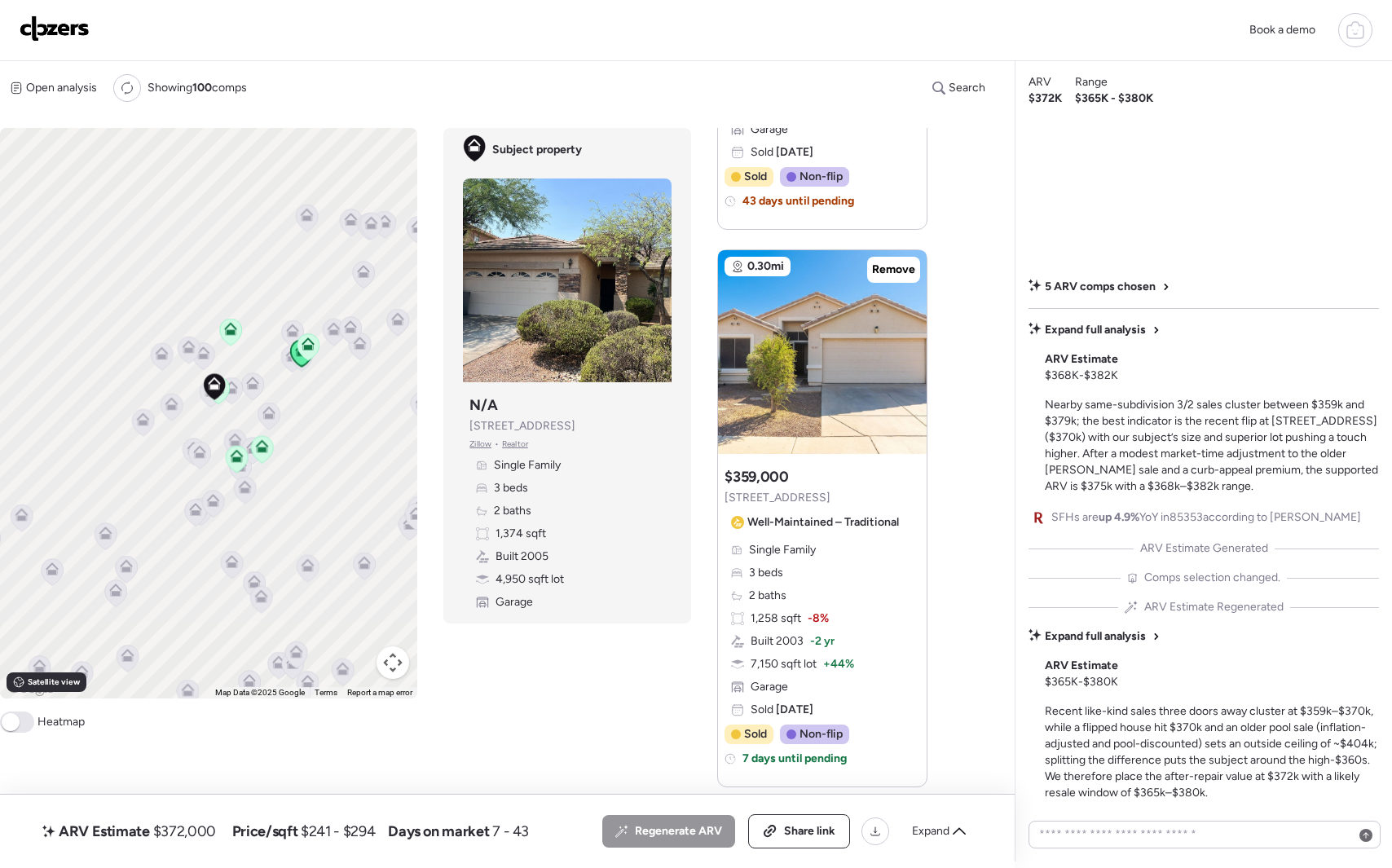 scroll, scrollTop: 1644, scrollLeft: 0, axis: vertical 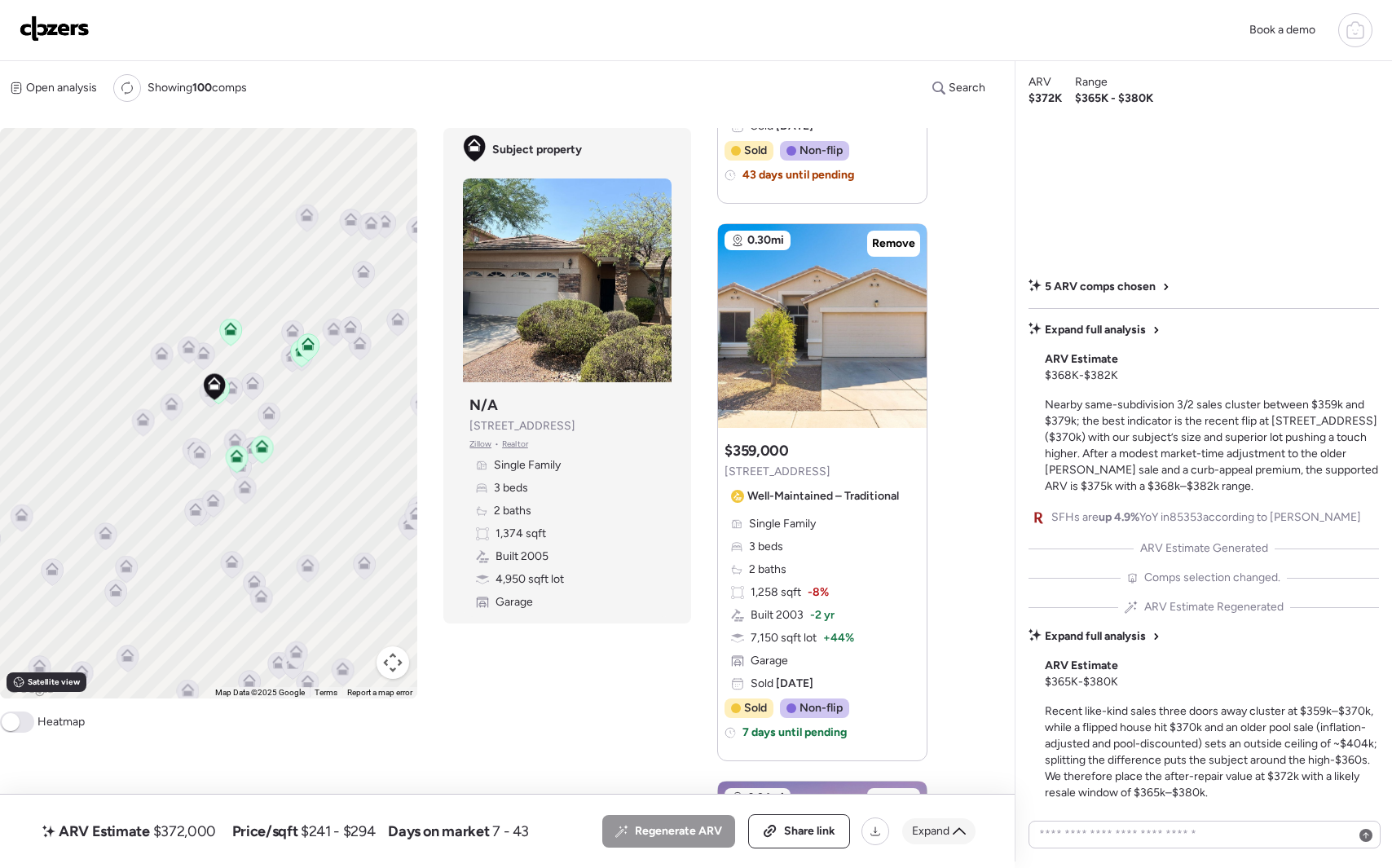 click 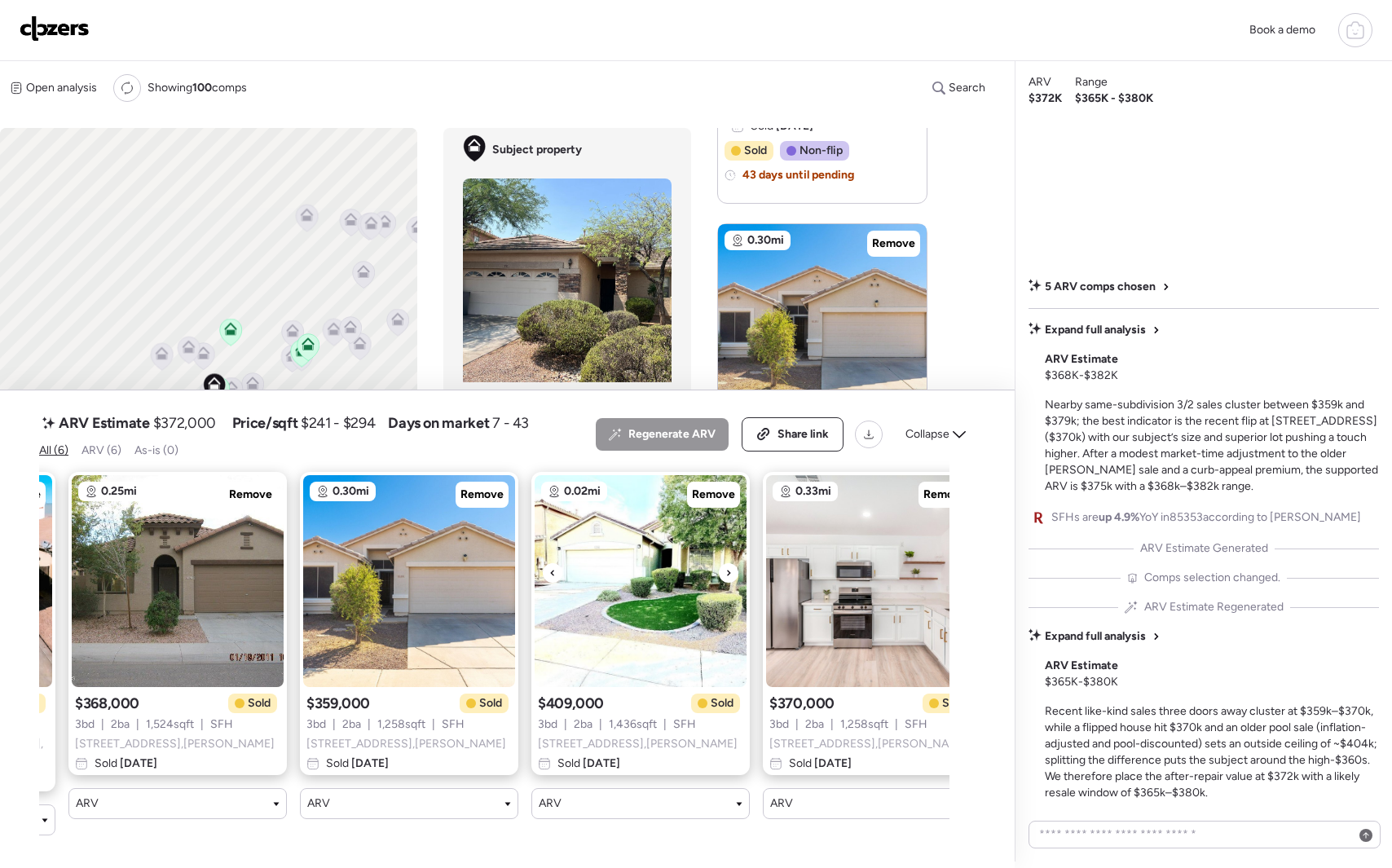 scroll, scrollTop: 0, scrollLeft: 0, axis: both 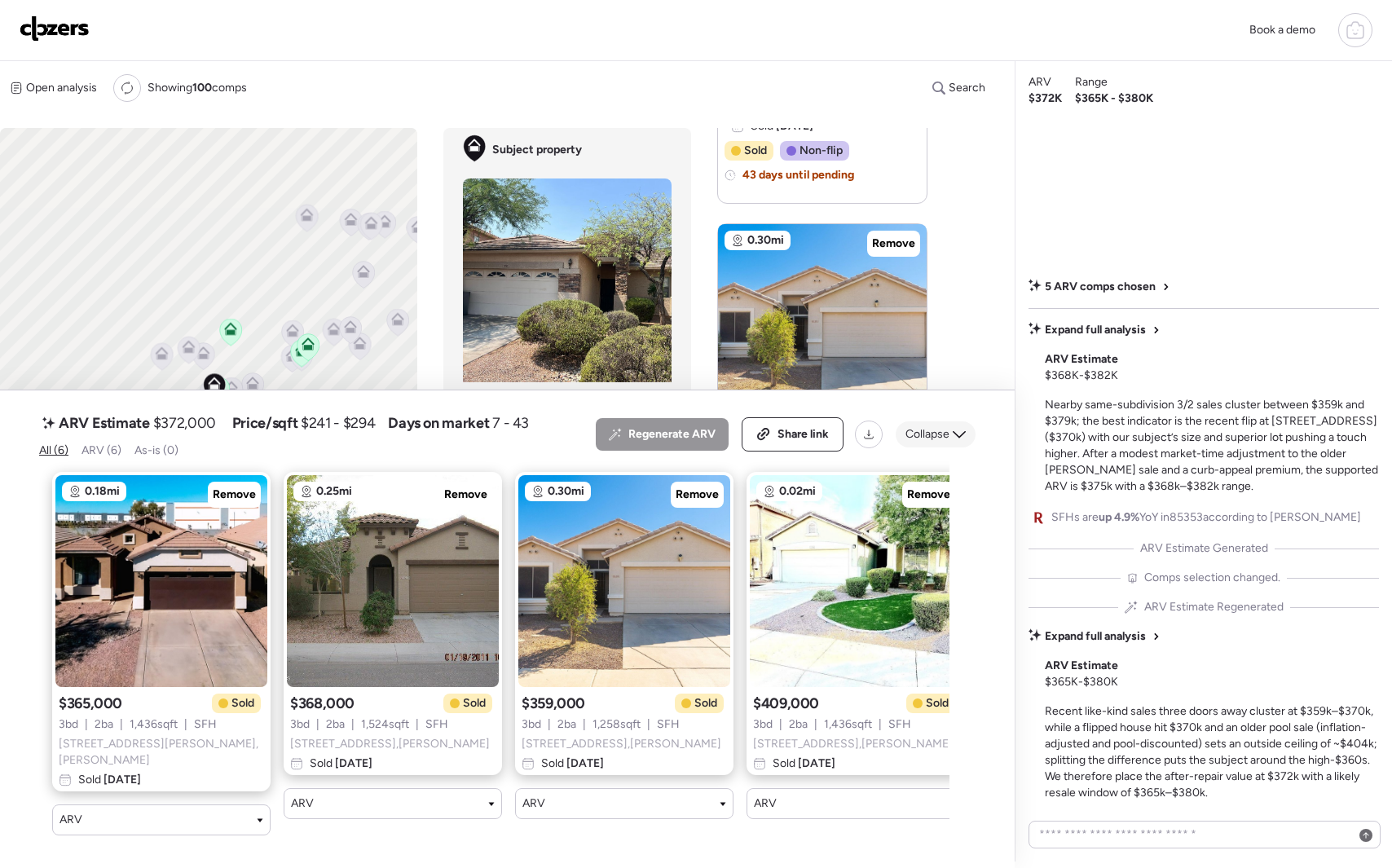 click on "Collapse" at bounding box center [927, 434] 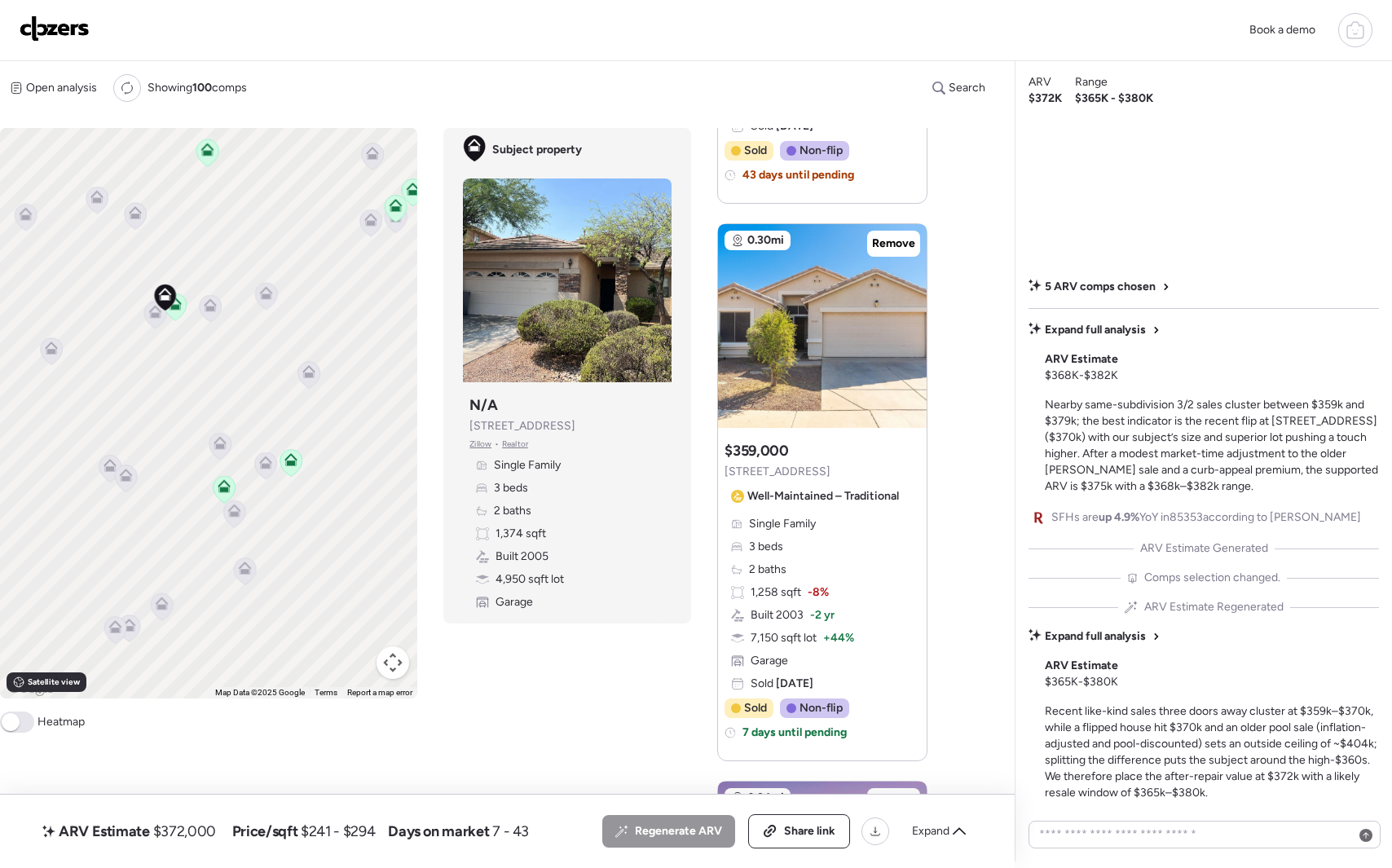 drag, startPoint x: 197, startPoint y: 377, endPoint x: 274, endPoint y: 409, distance: 83.384651 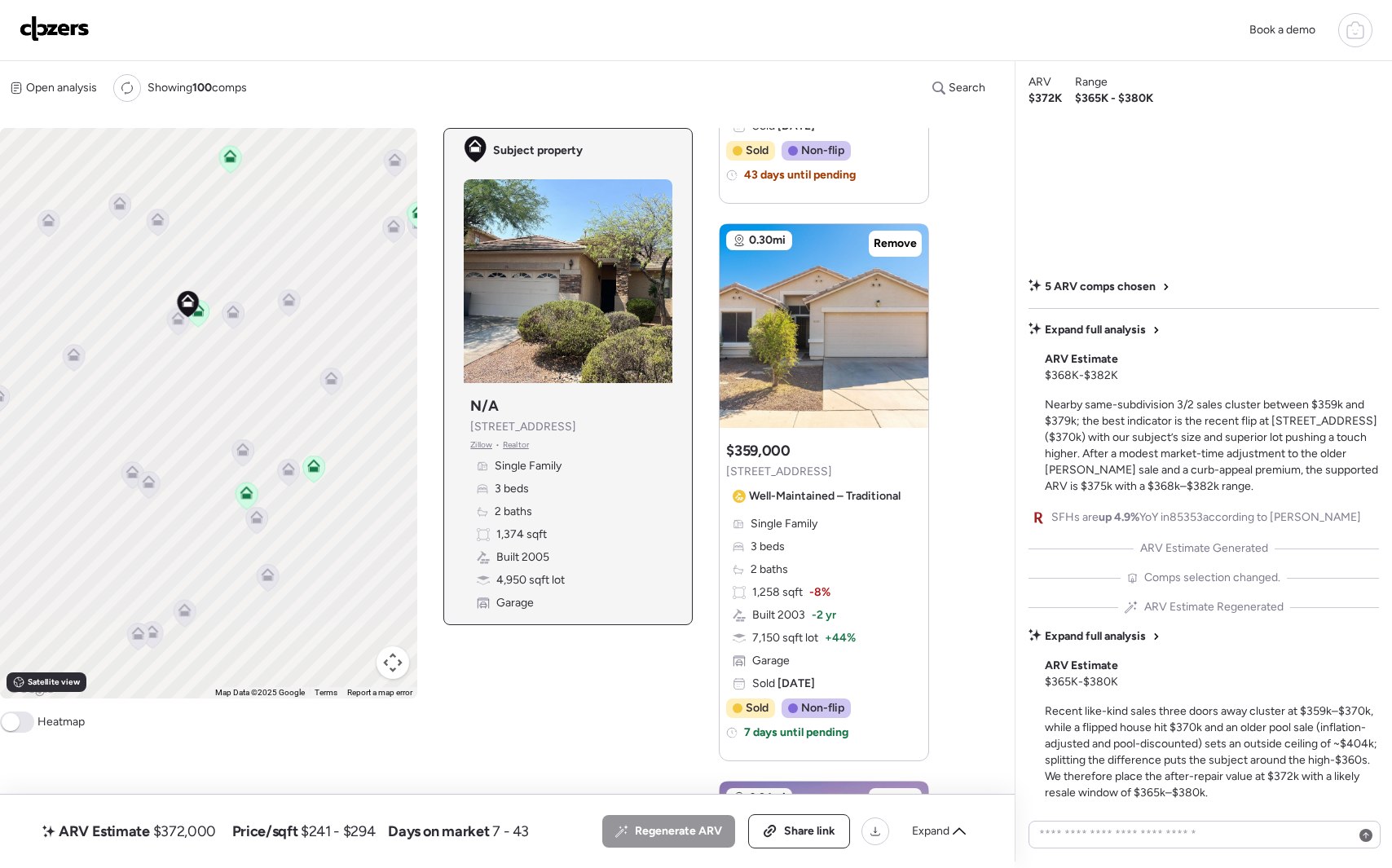 click 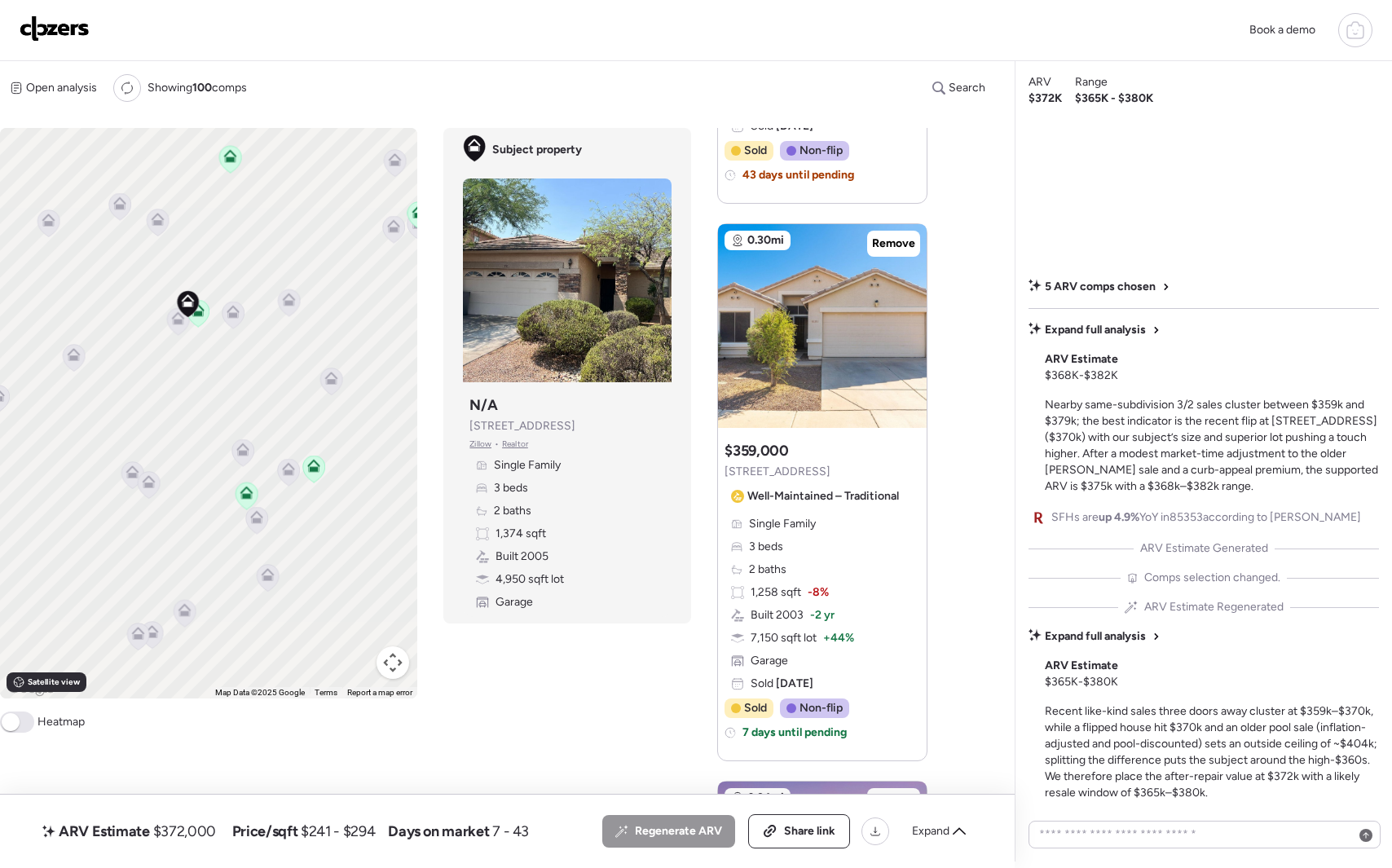 click 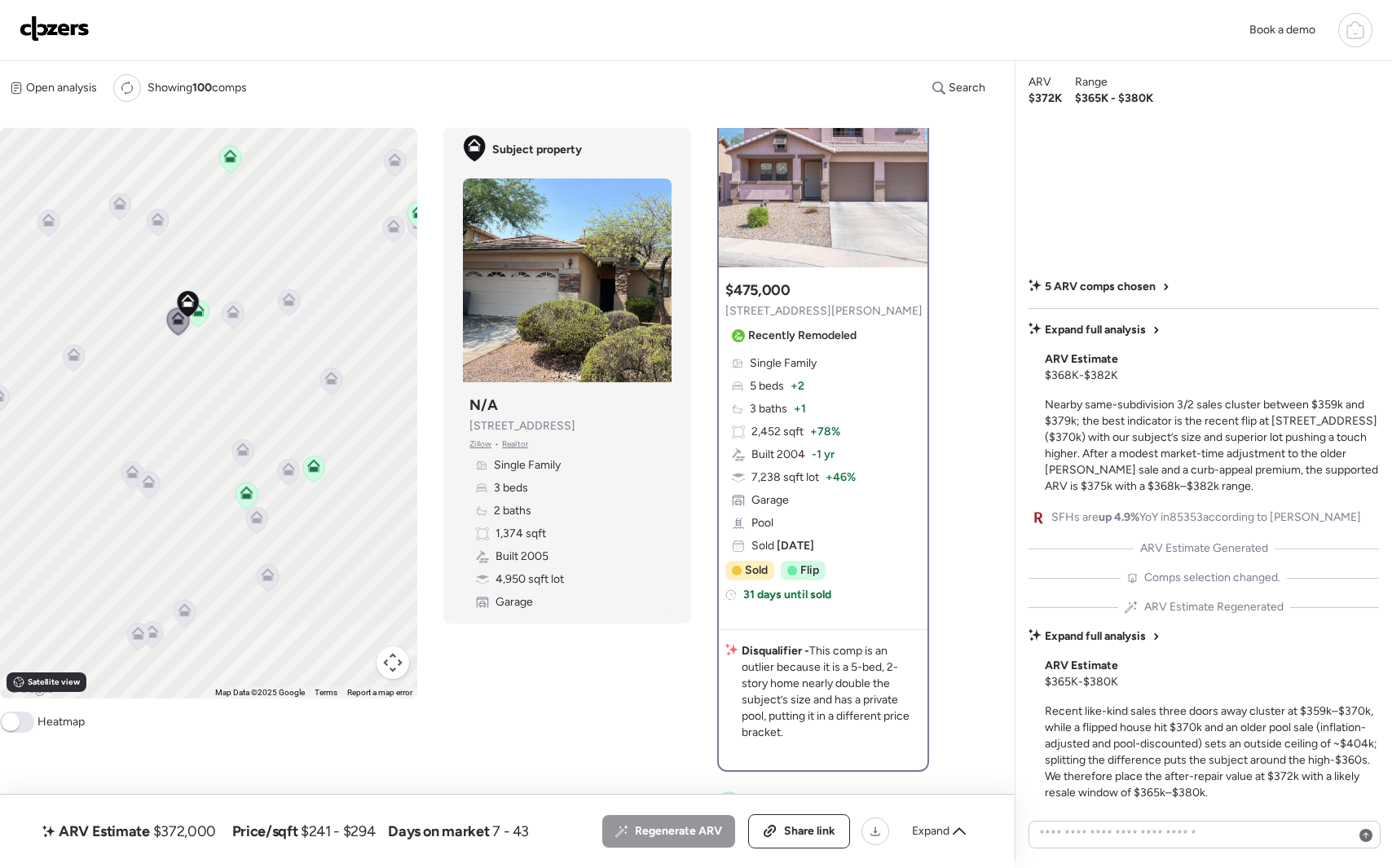 scroll, scrollTop: 92, scrollLeft: 0, axis: vertical 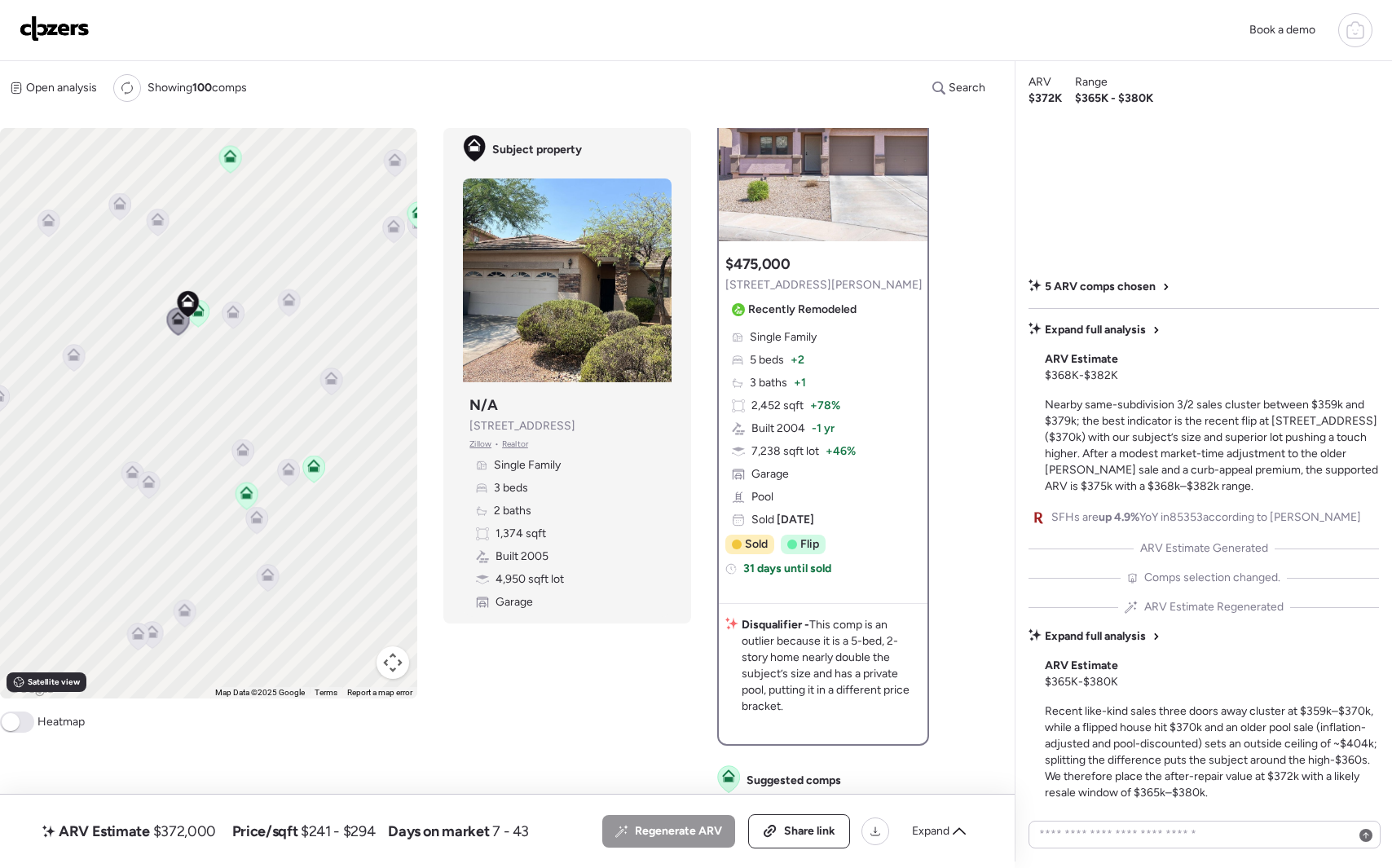click 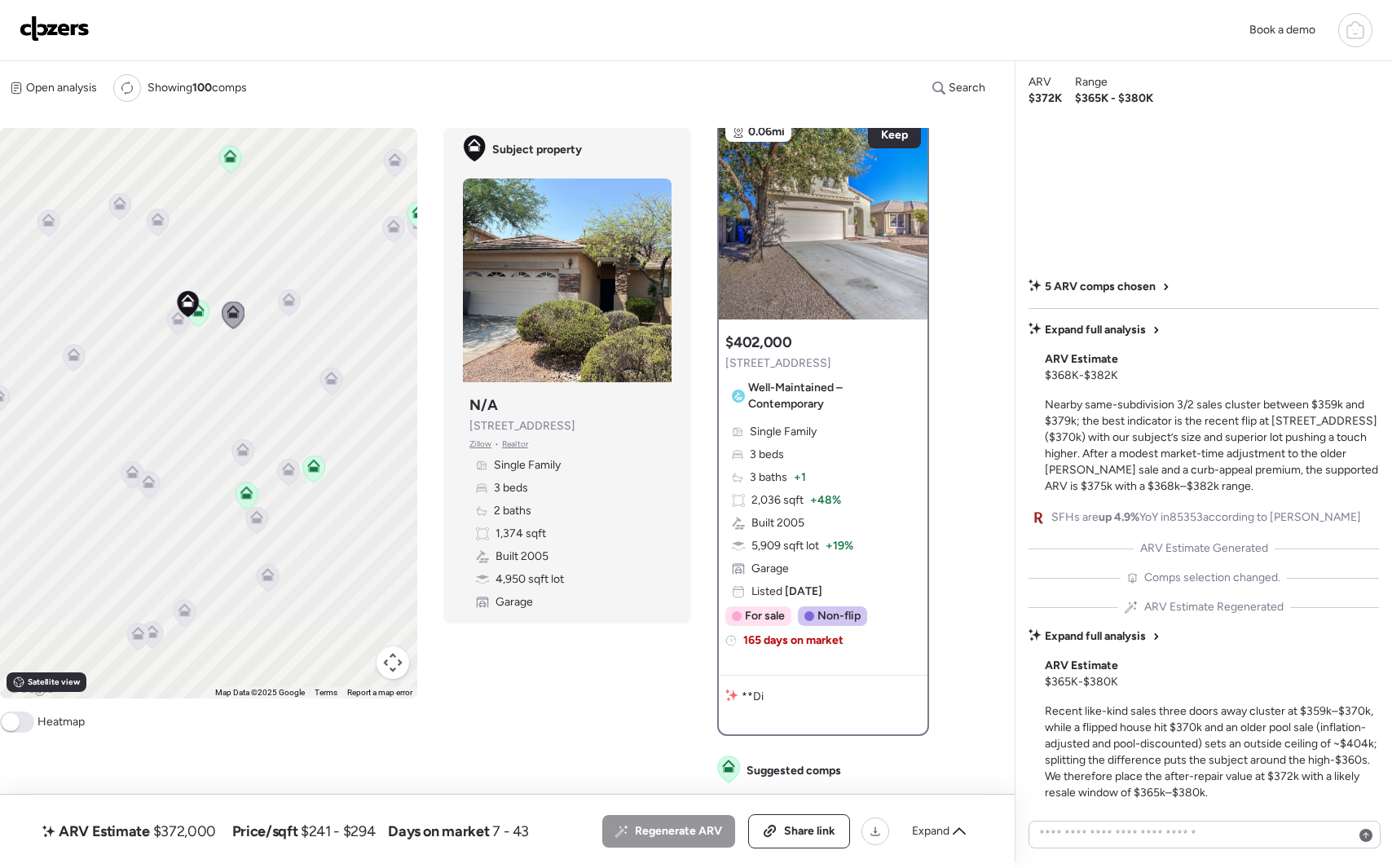 scroll, scrollTop: 0, scrollLeft: 0, axis: both 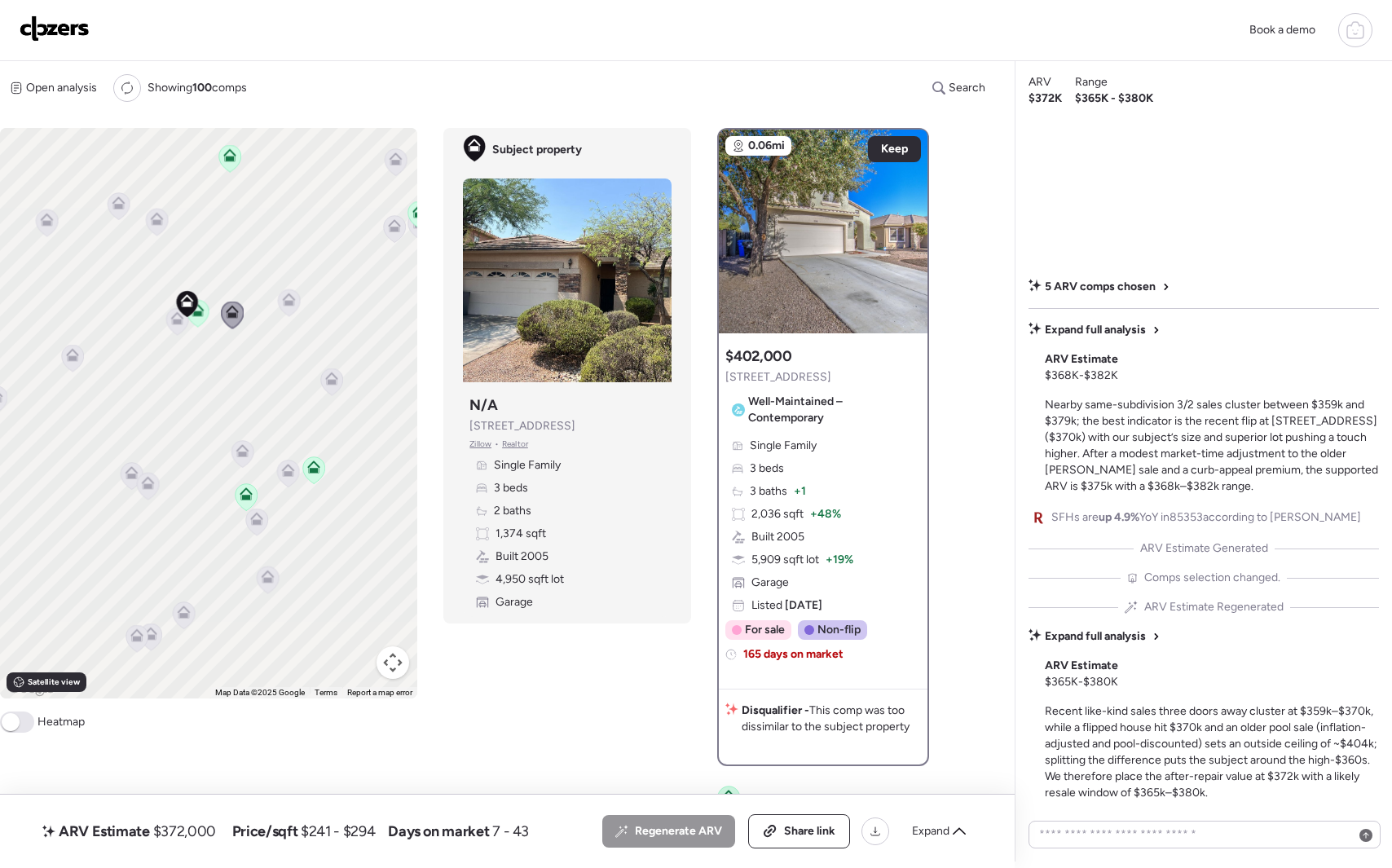 click 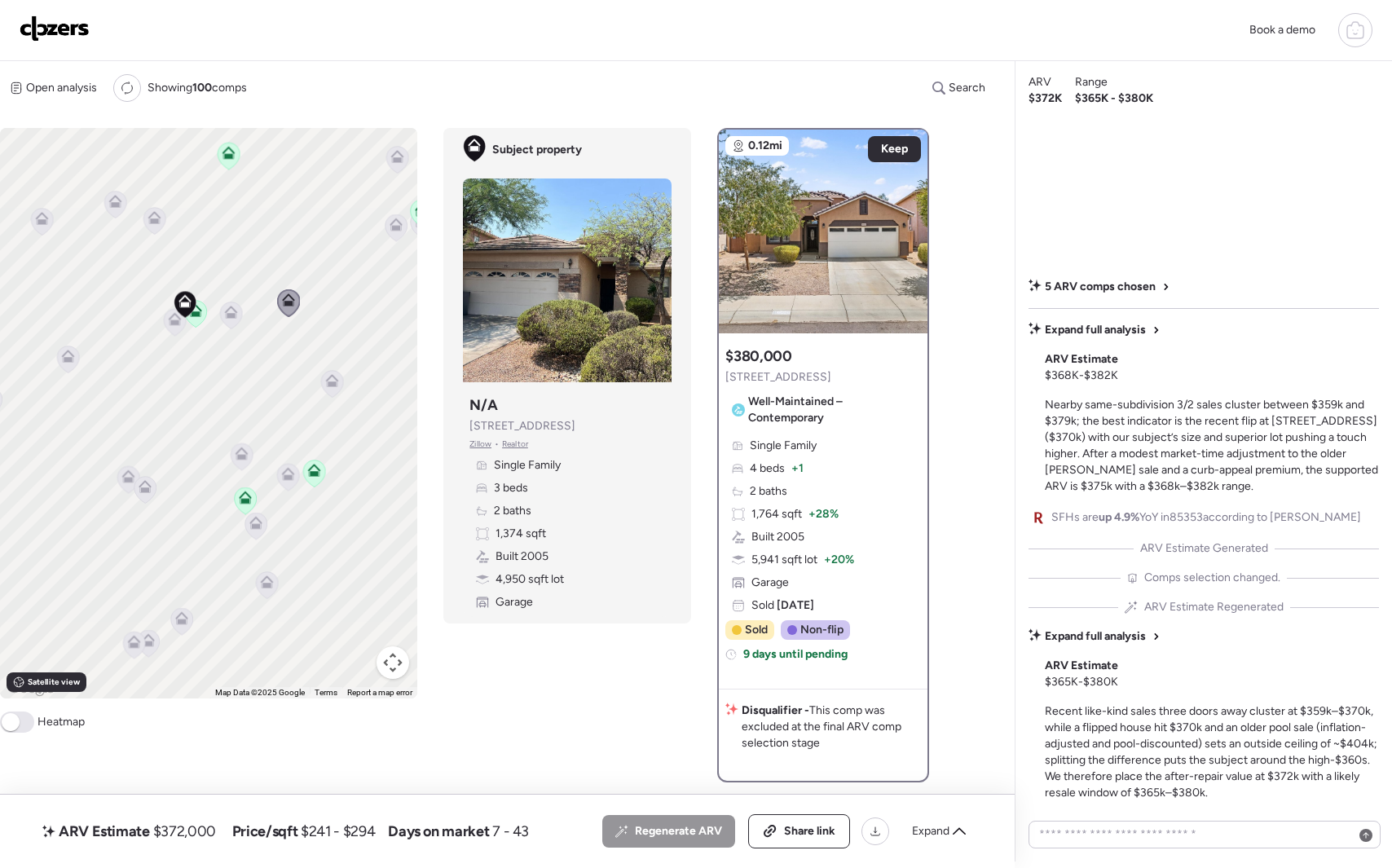 click 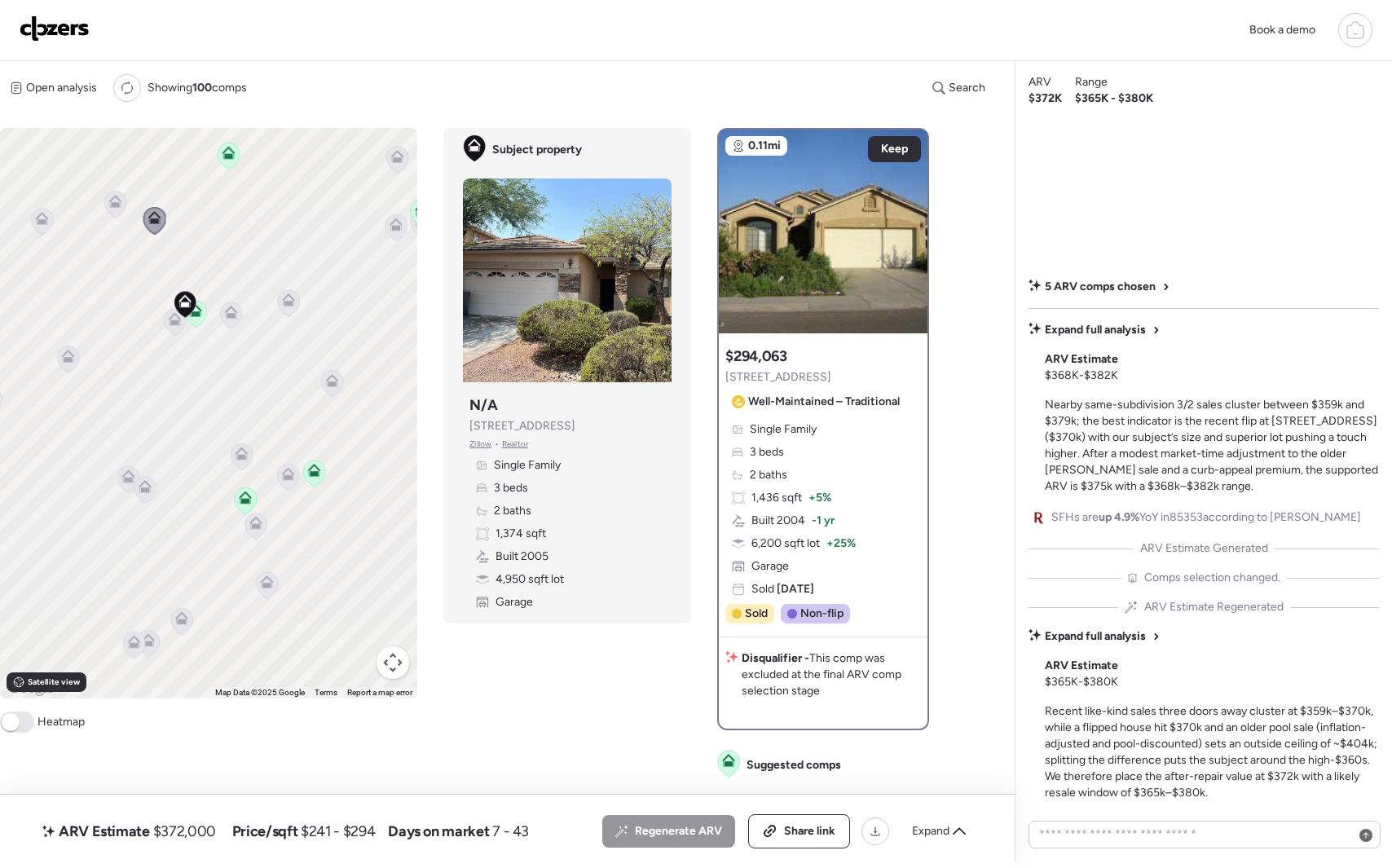 click 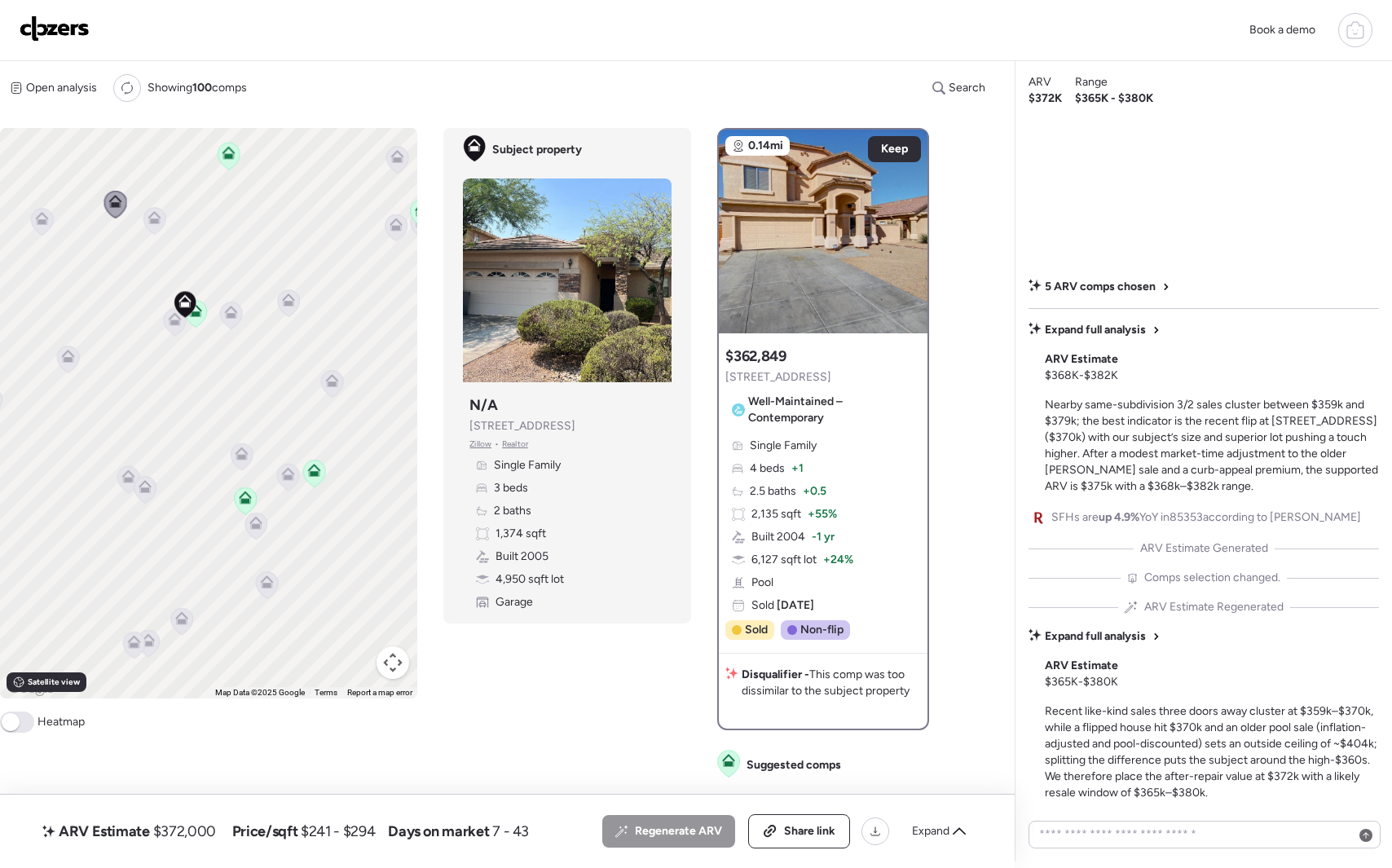 click 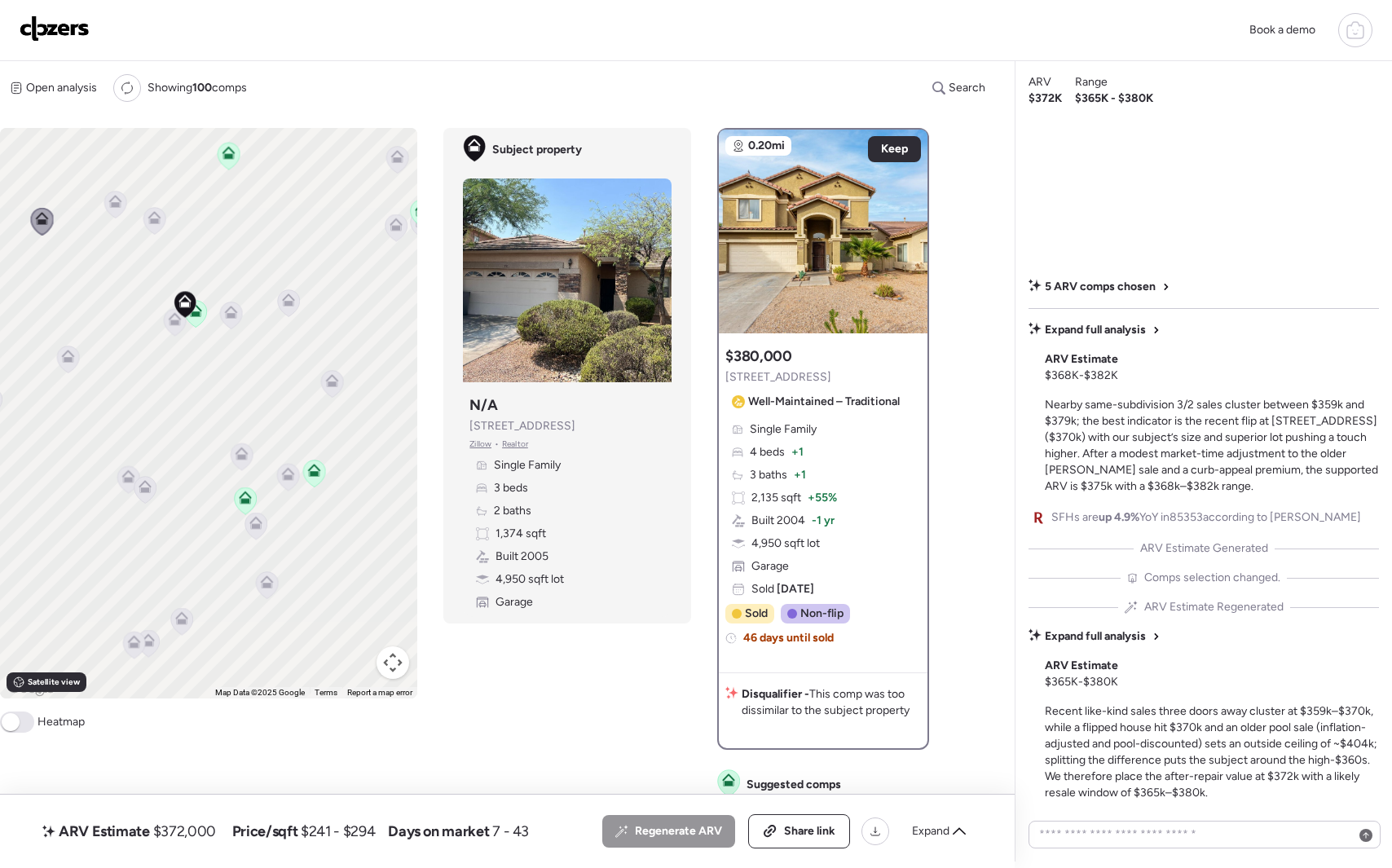 click 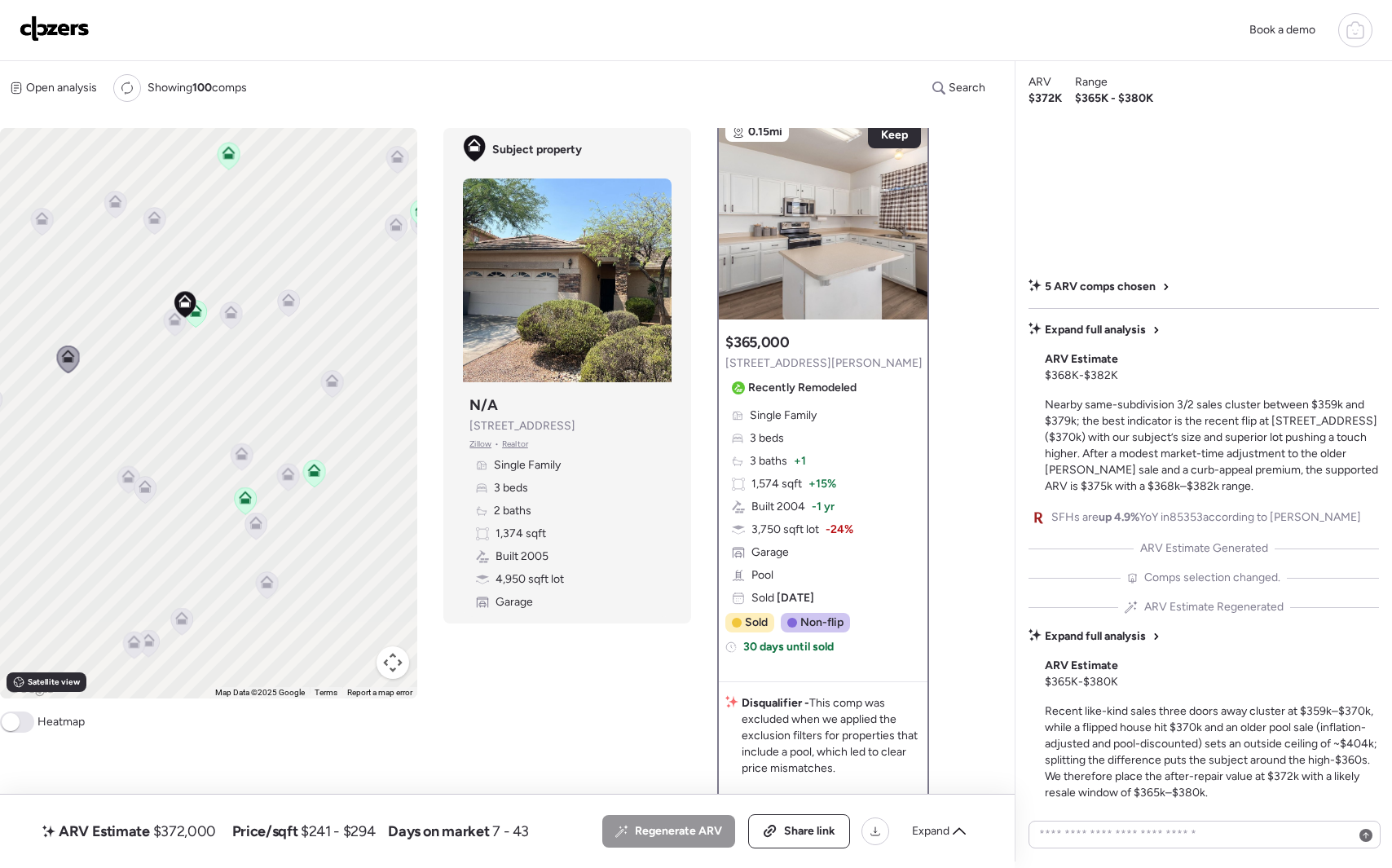 scroll, scrollTop: 16, scrollLeft: 0, axis: vertical 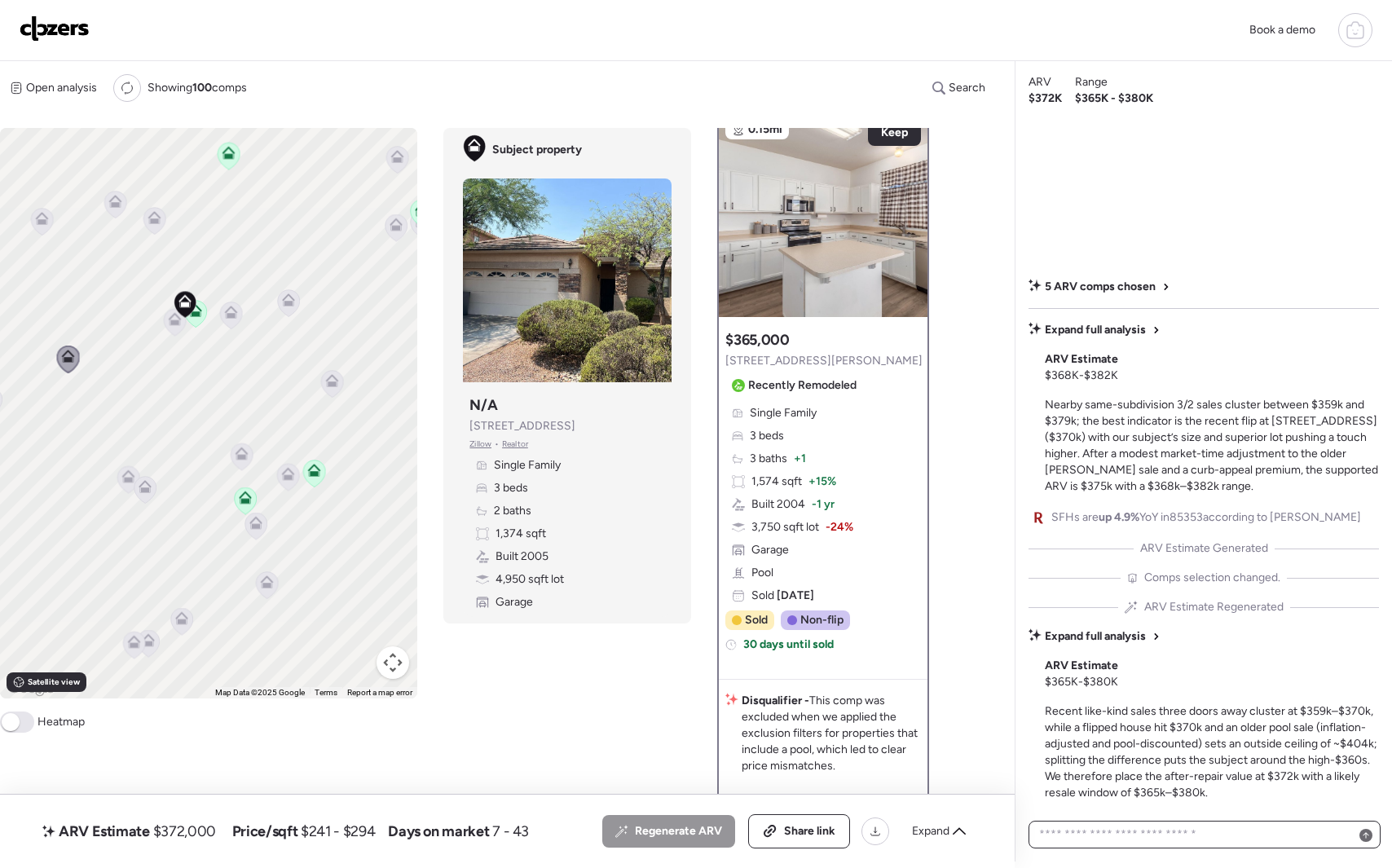 click at bounding box center (1205, 835) 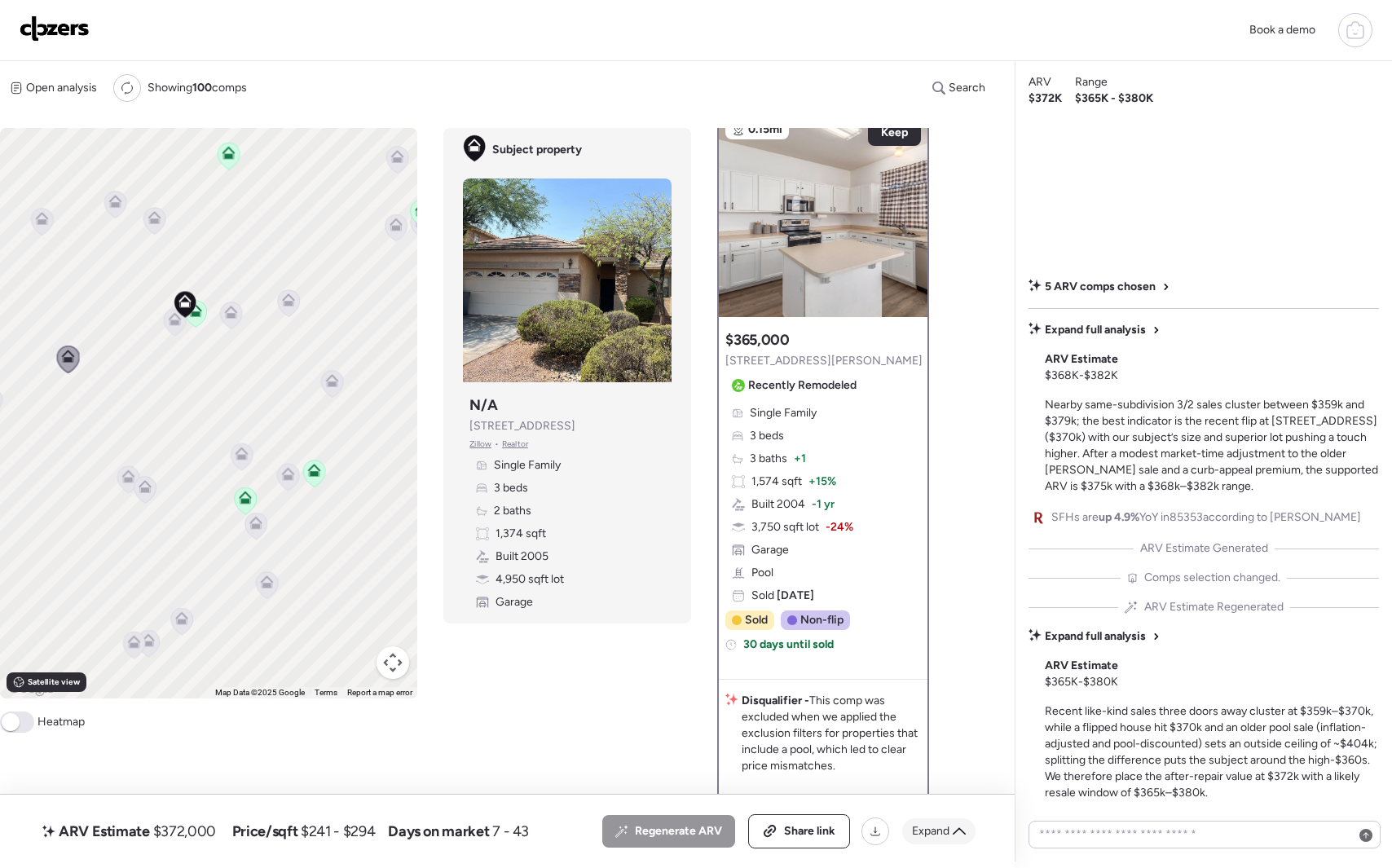 click on "Expand" at bounding box center (939, 831) 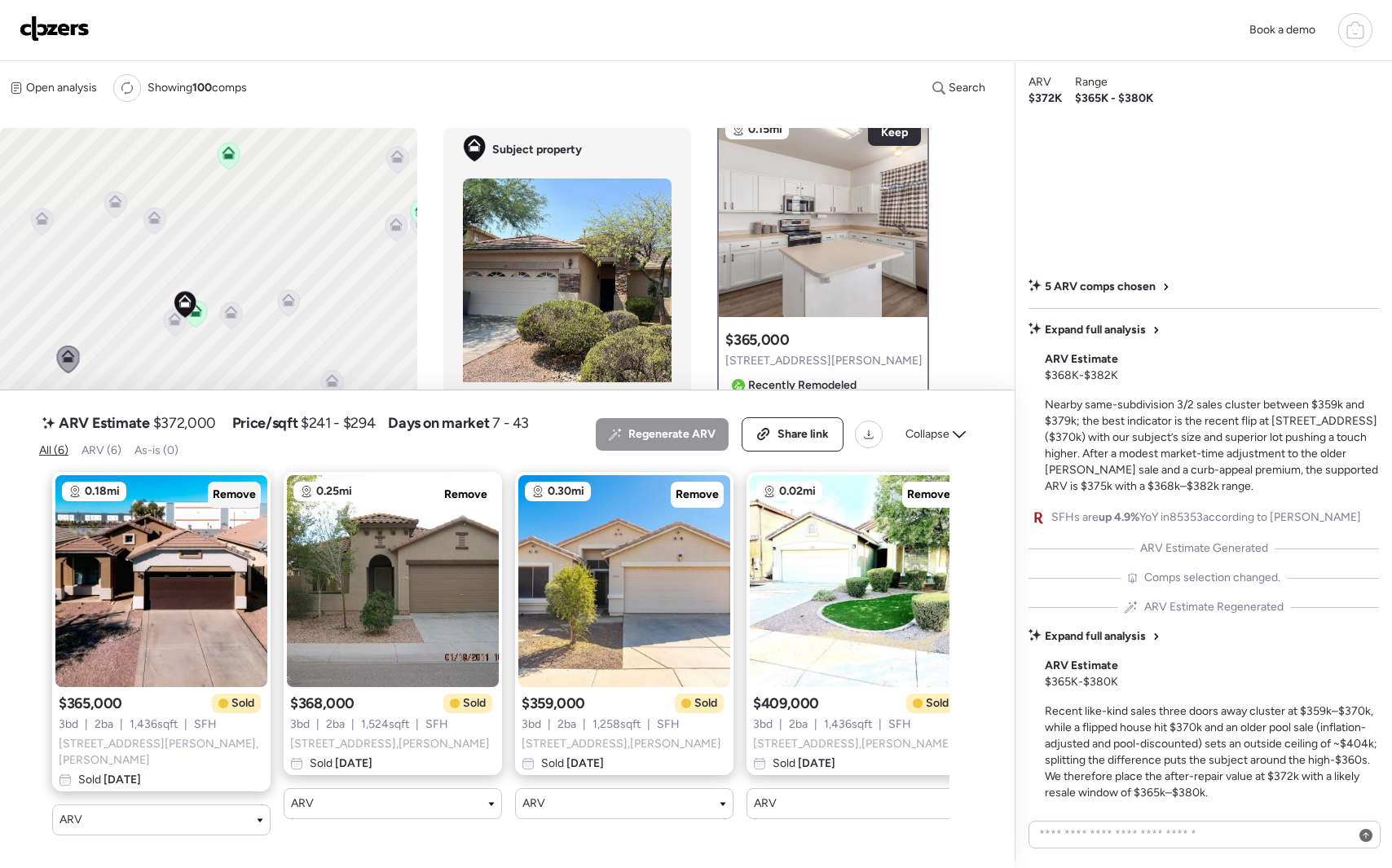 click on "Remove" at bounding box center (234, 495) 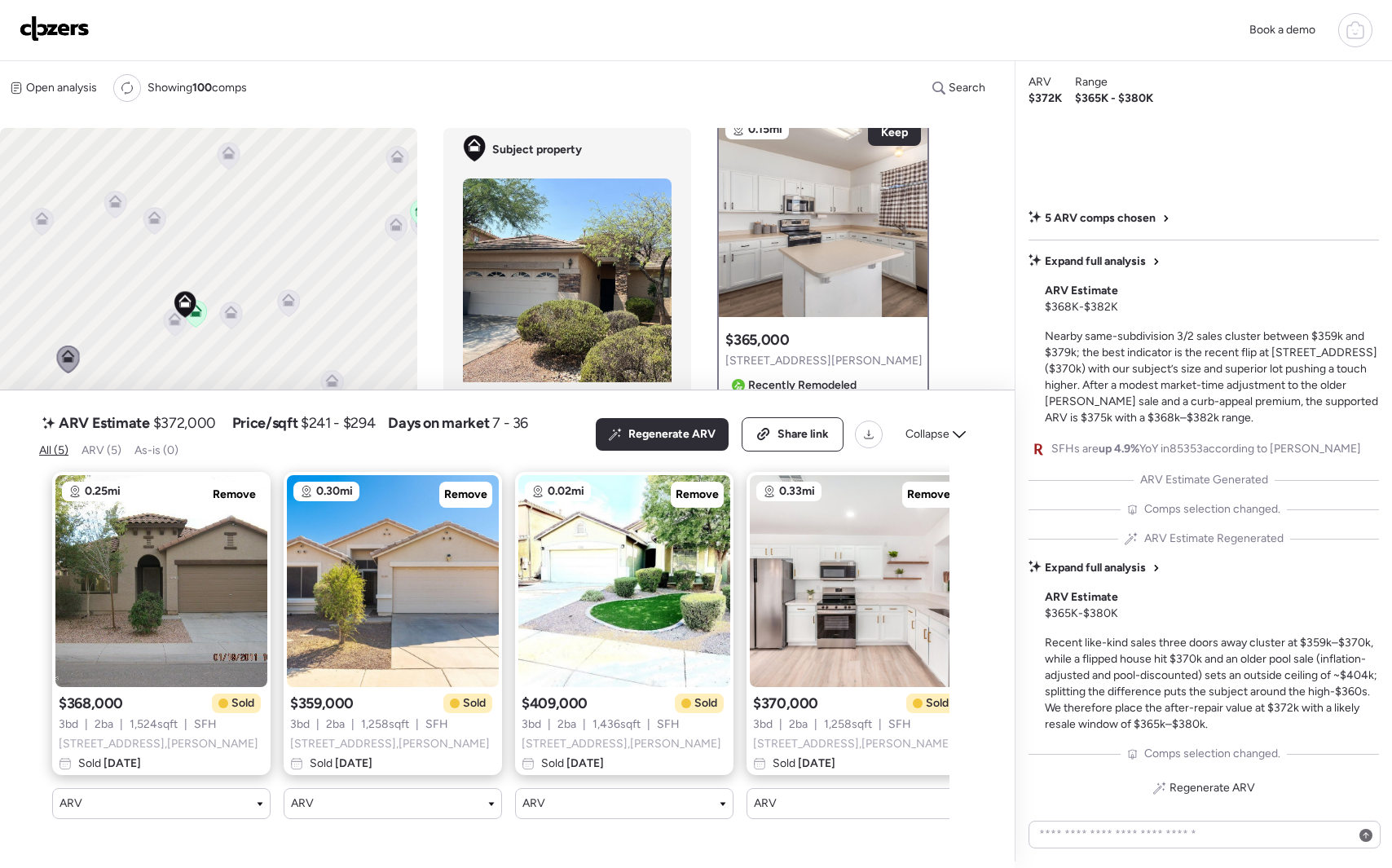 click 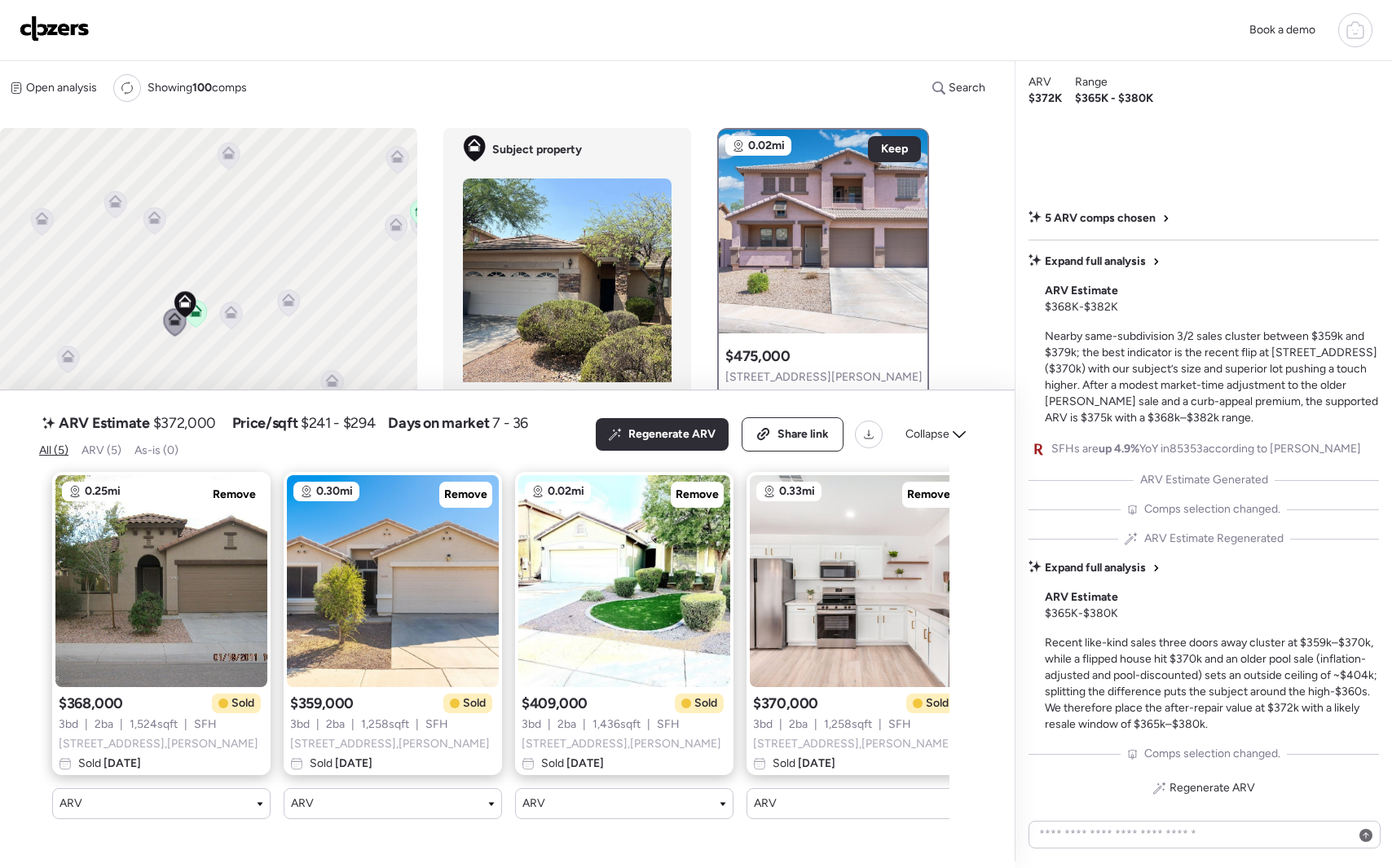 scroll, scrollTop: 0, scrollLeft: 0, axis: both 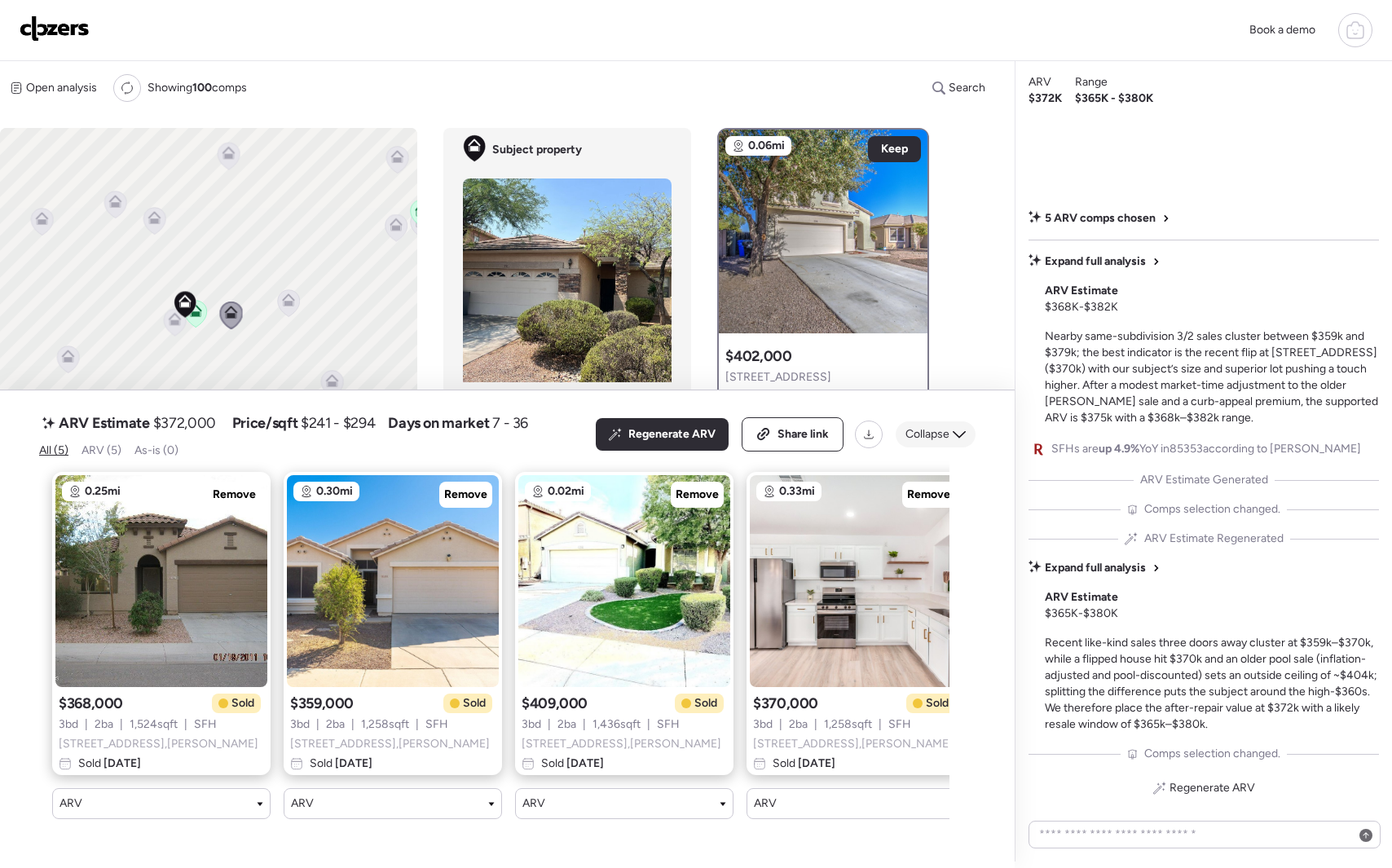 click on "Collapse" at bounding box center (936, 434) 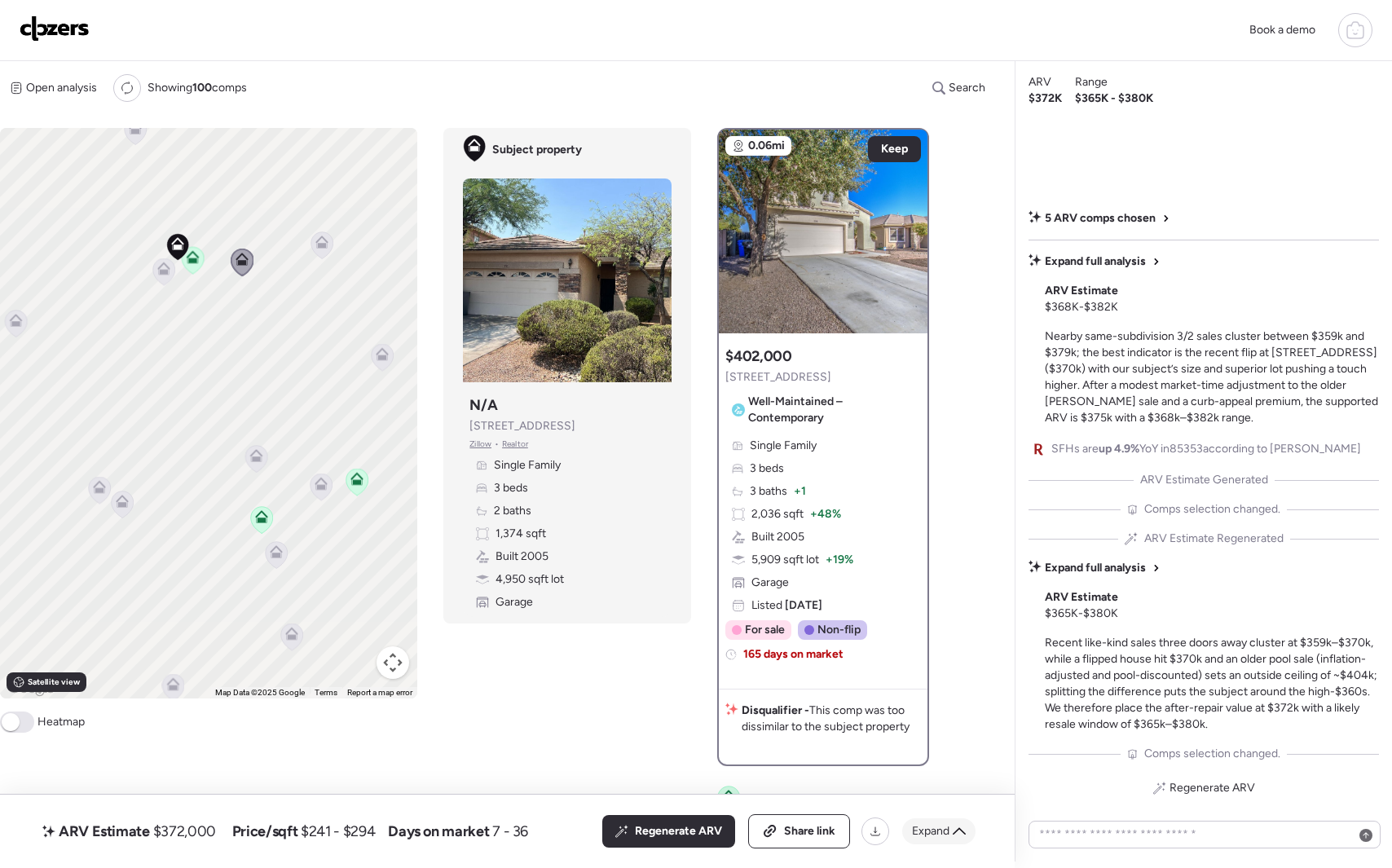 click on "Expand" at bounding box center (931, 831) 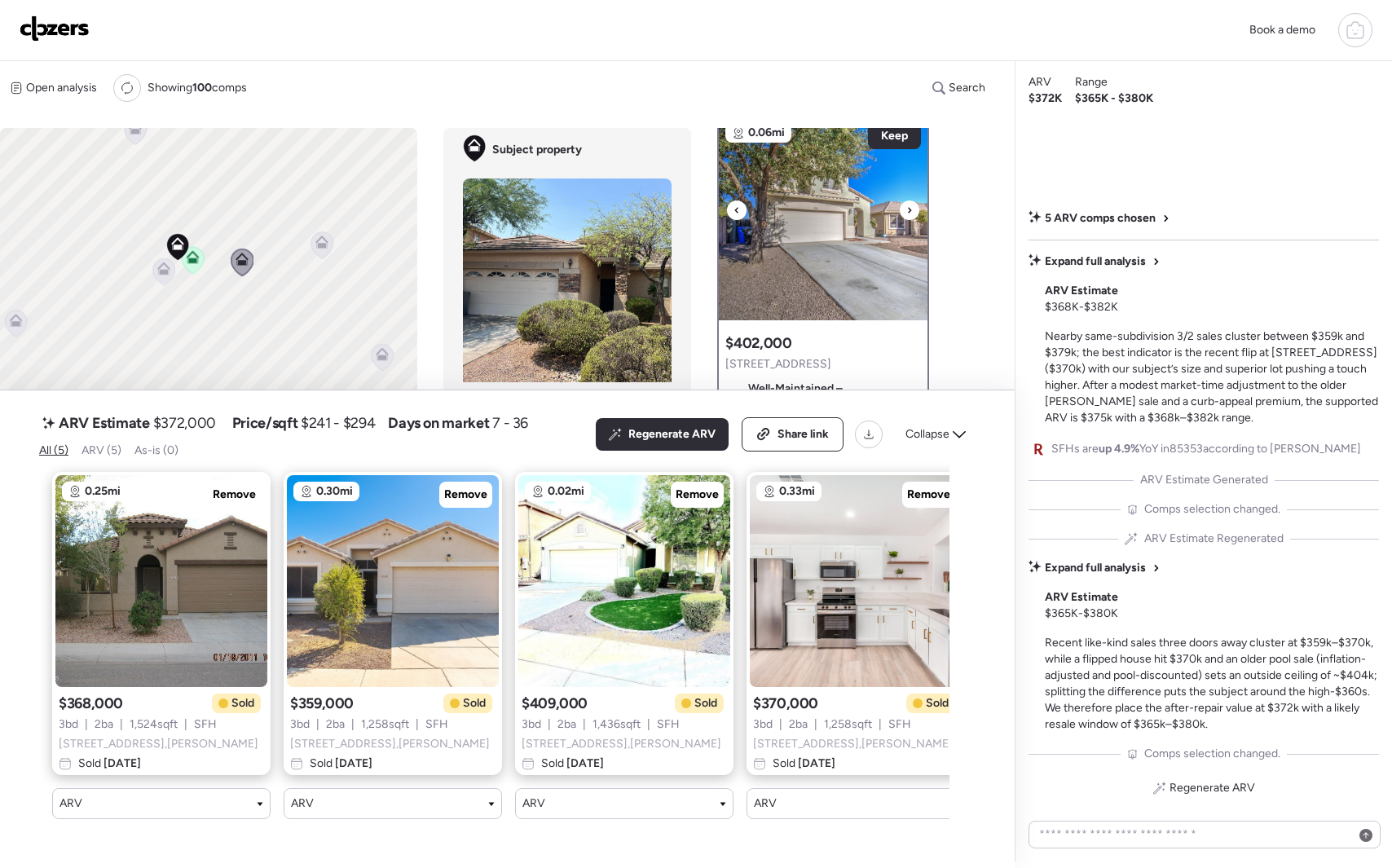 scroll, scrollTop: 27, scrollLeft: 0, axis: vertical 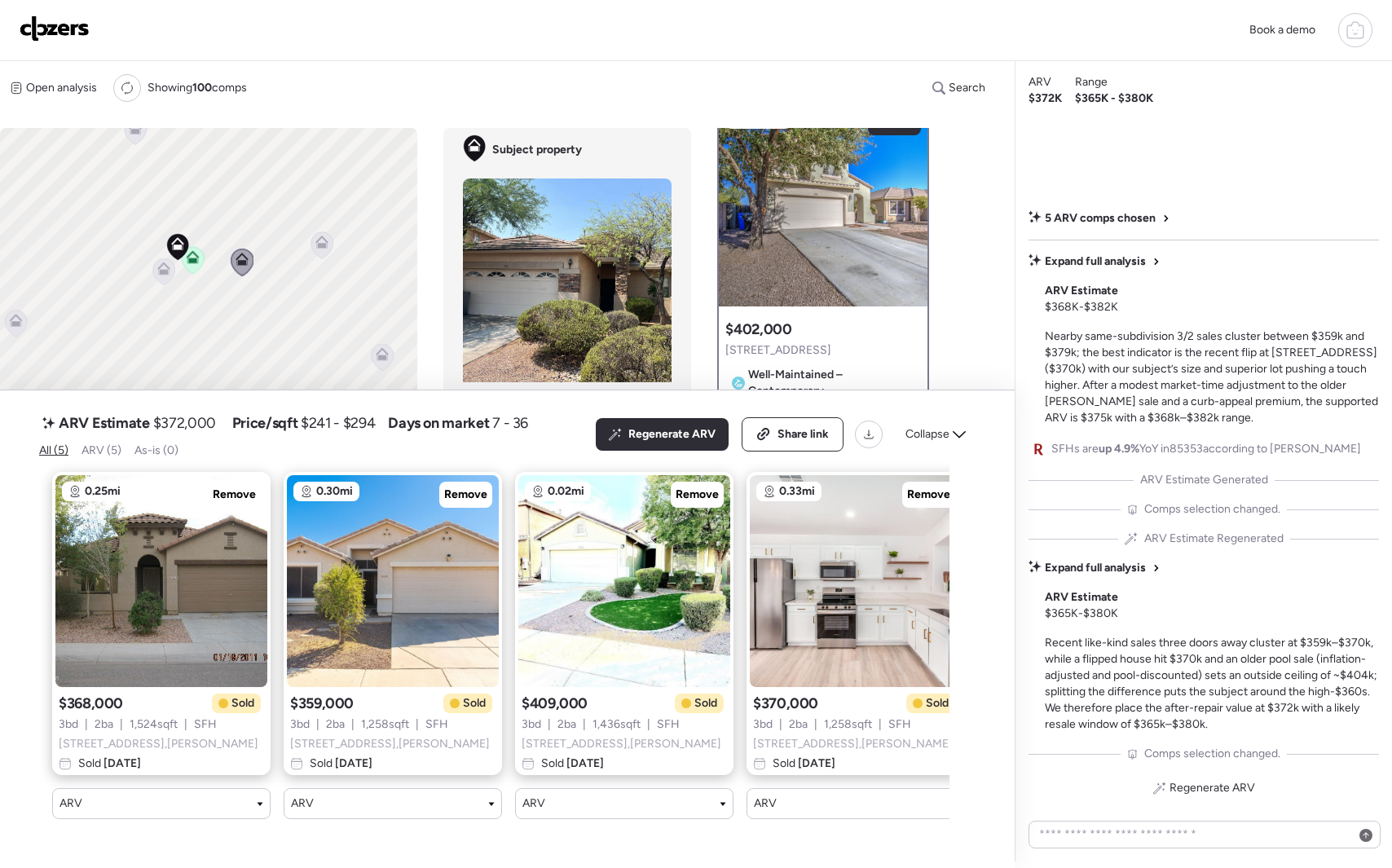 click 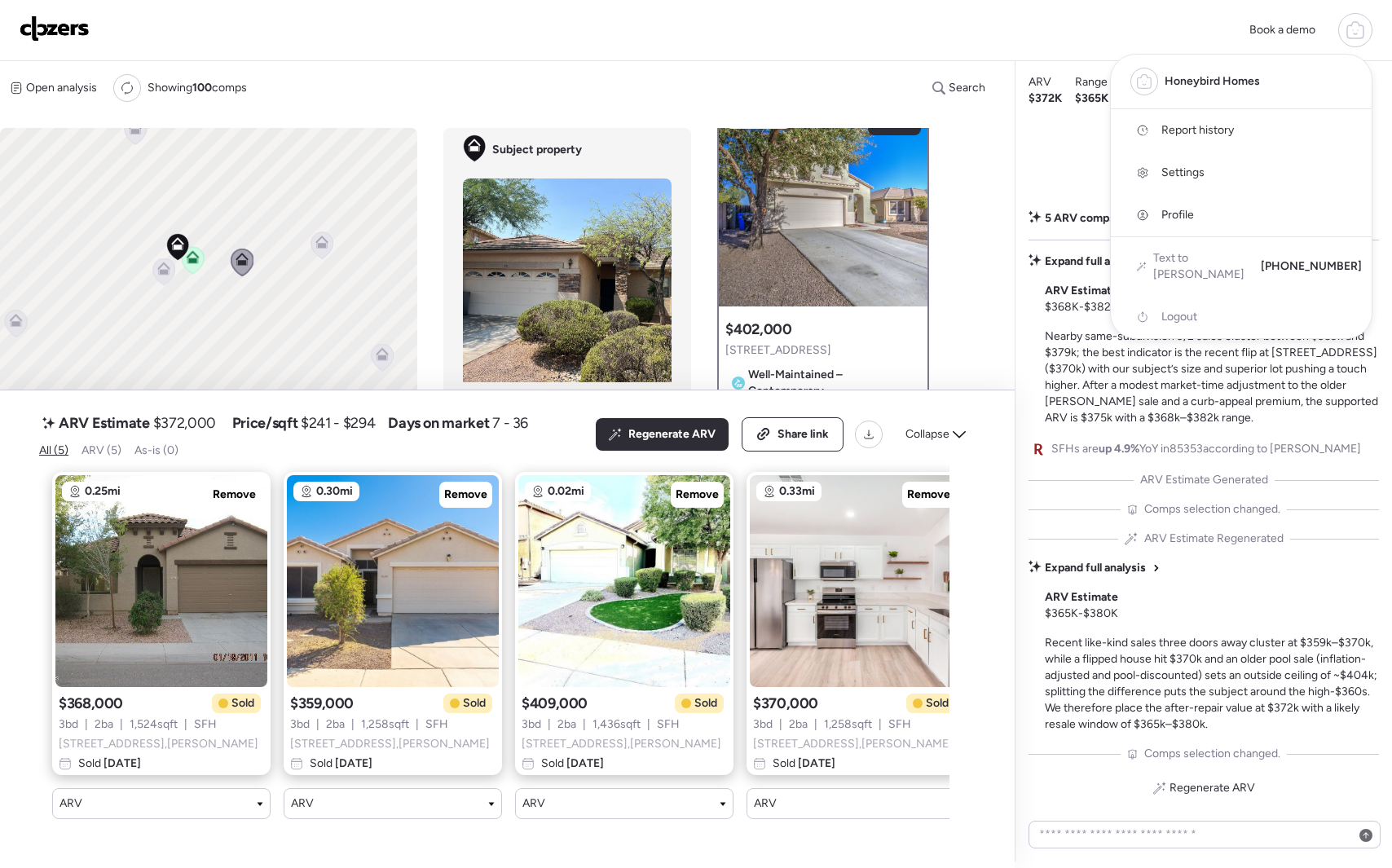 click on "Report history" at bounding box center (1241, 130) 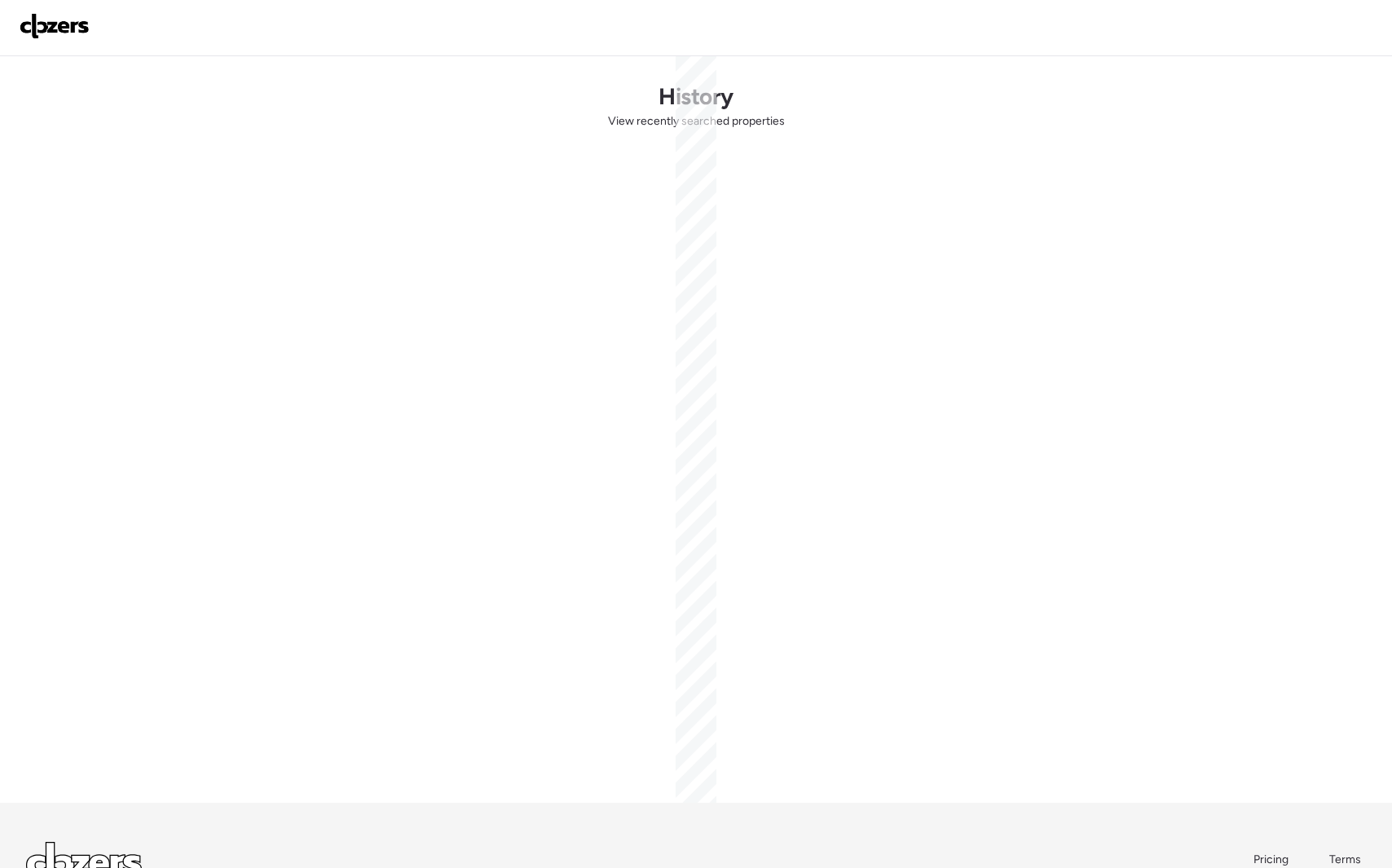 scroll, scrollTop: 0, scrollLeft: 0, axis: both 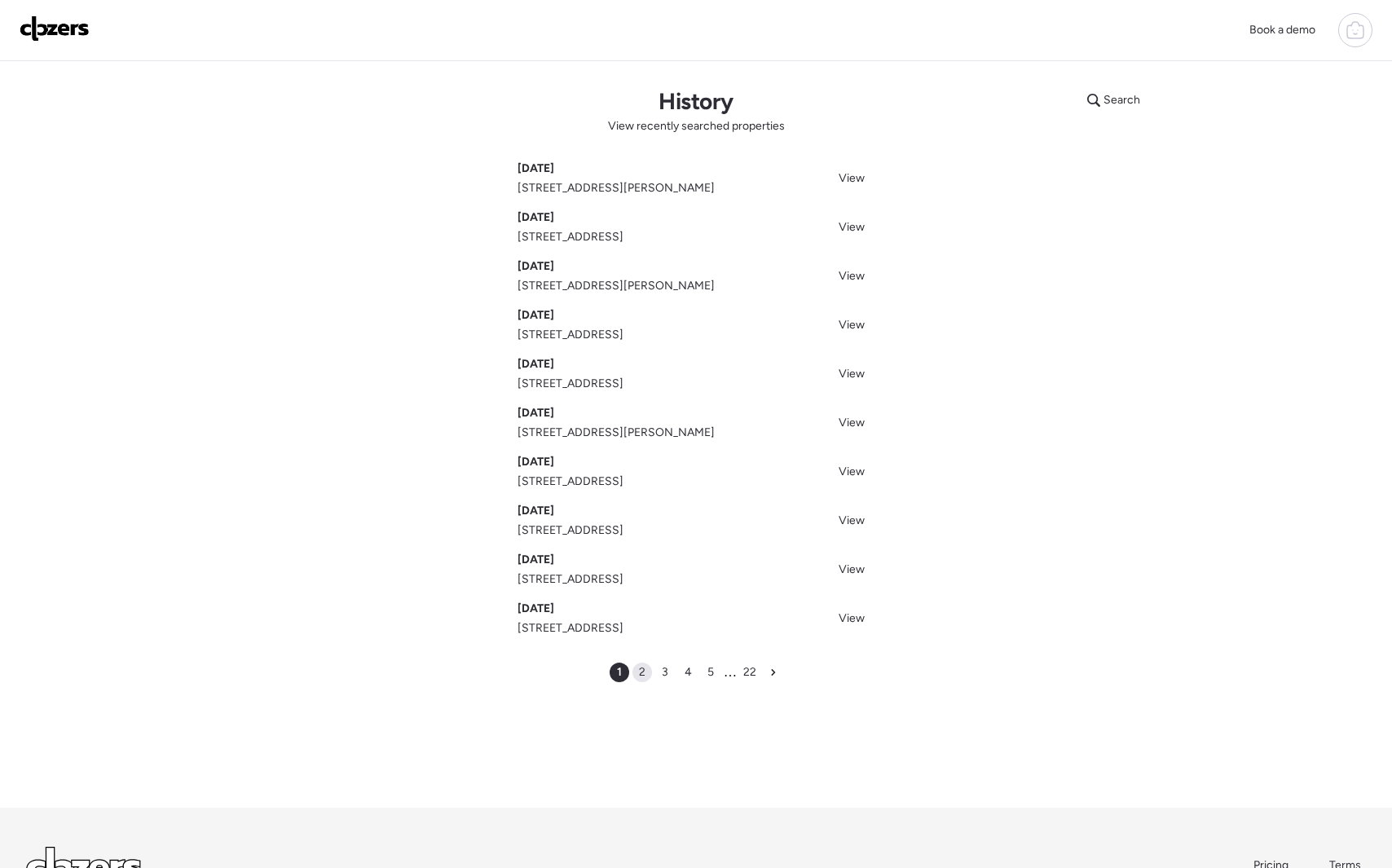 click on "2" at bounding box center [642, 672] 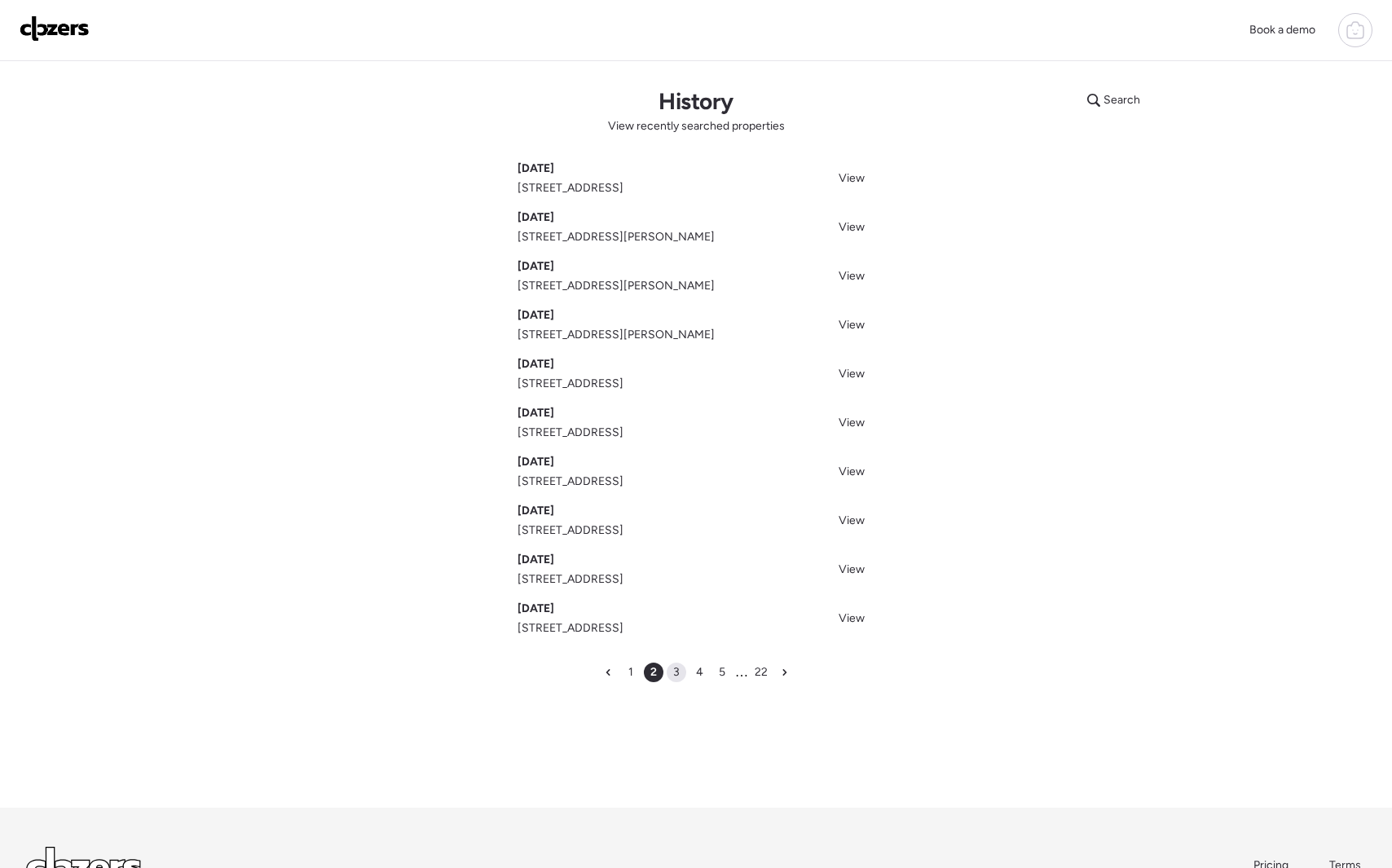 click on "3" at bounding box center (676, 672) 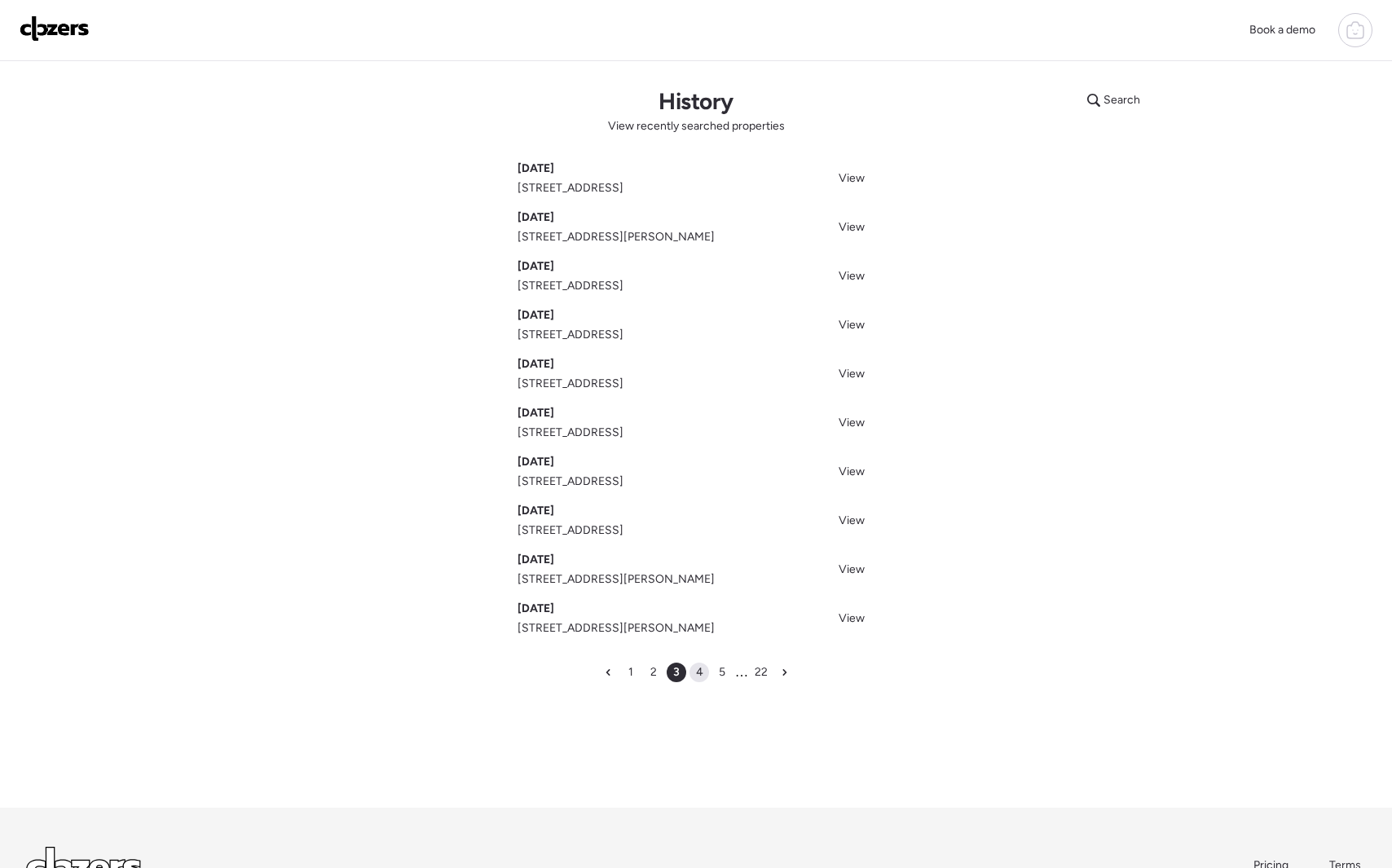 click on "4" at bounding box center (699, 672) 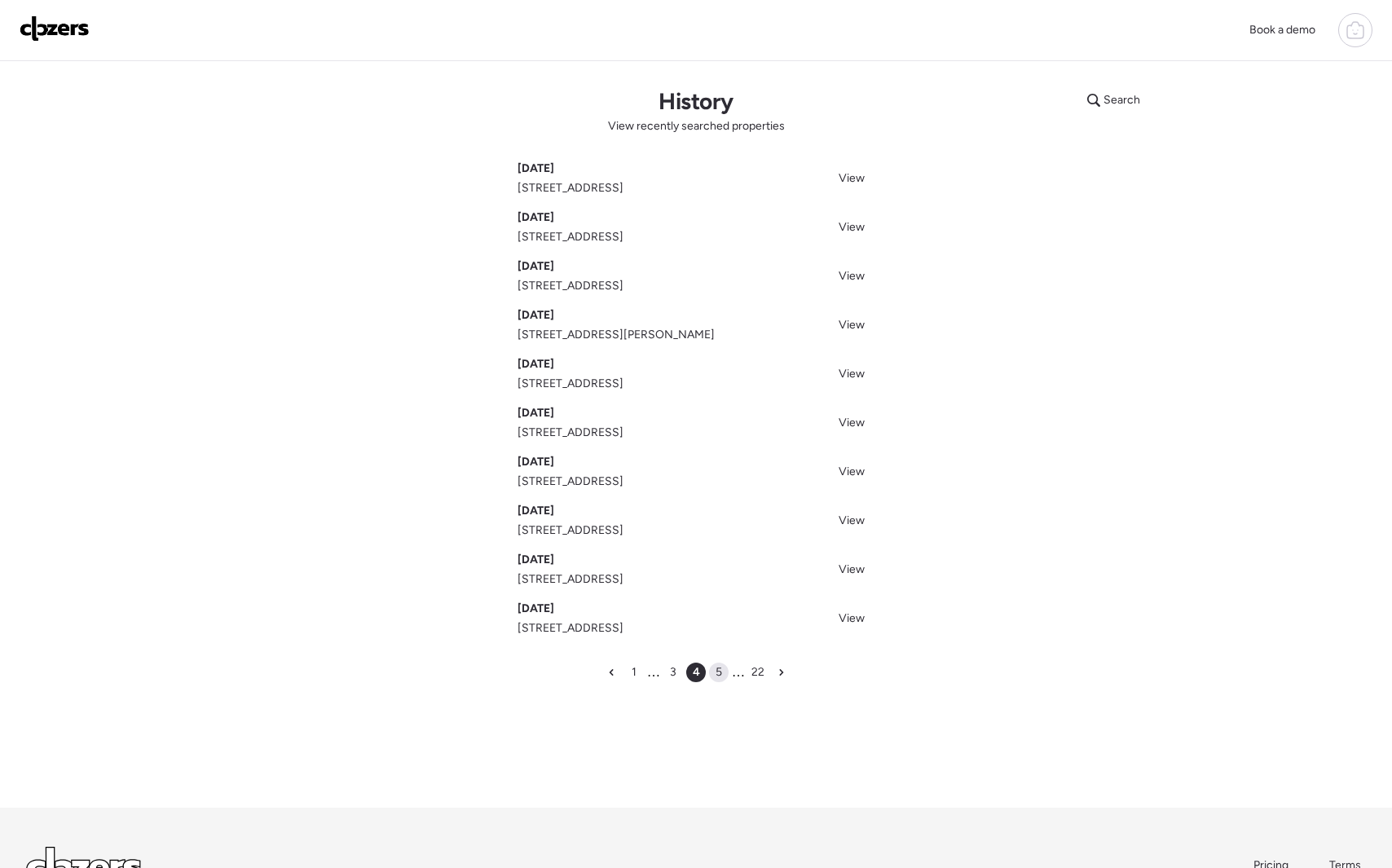 click on "5" at bounding box center (719, 672) 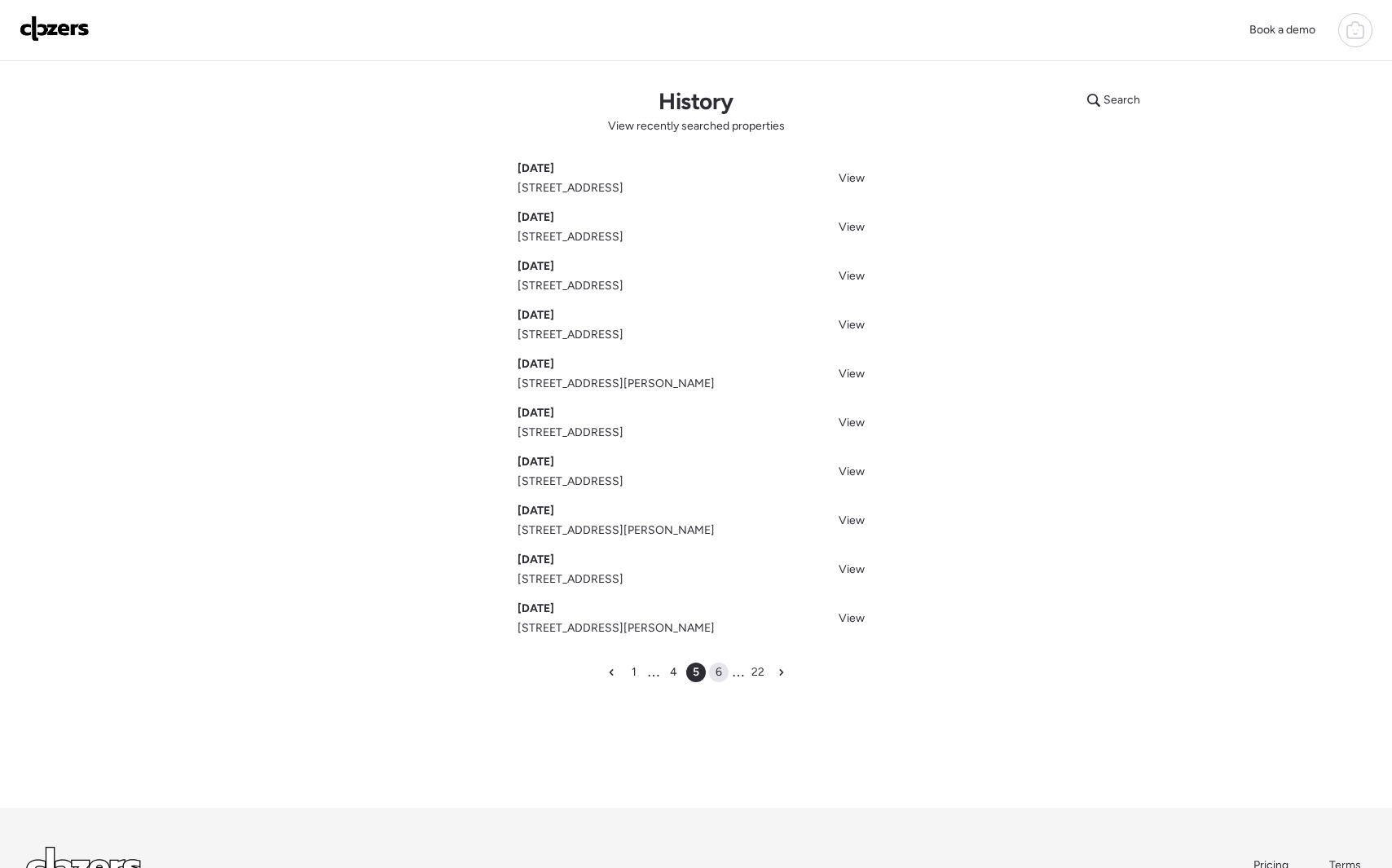 click on "6" at bounding box center [719, 672] 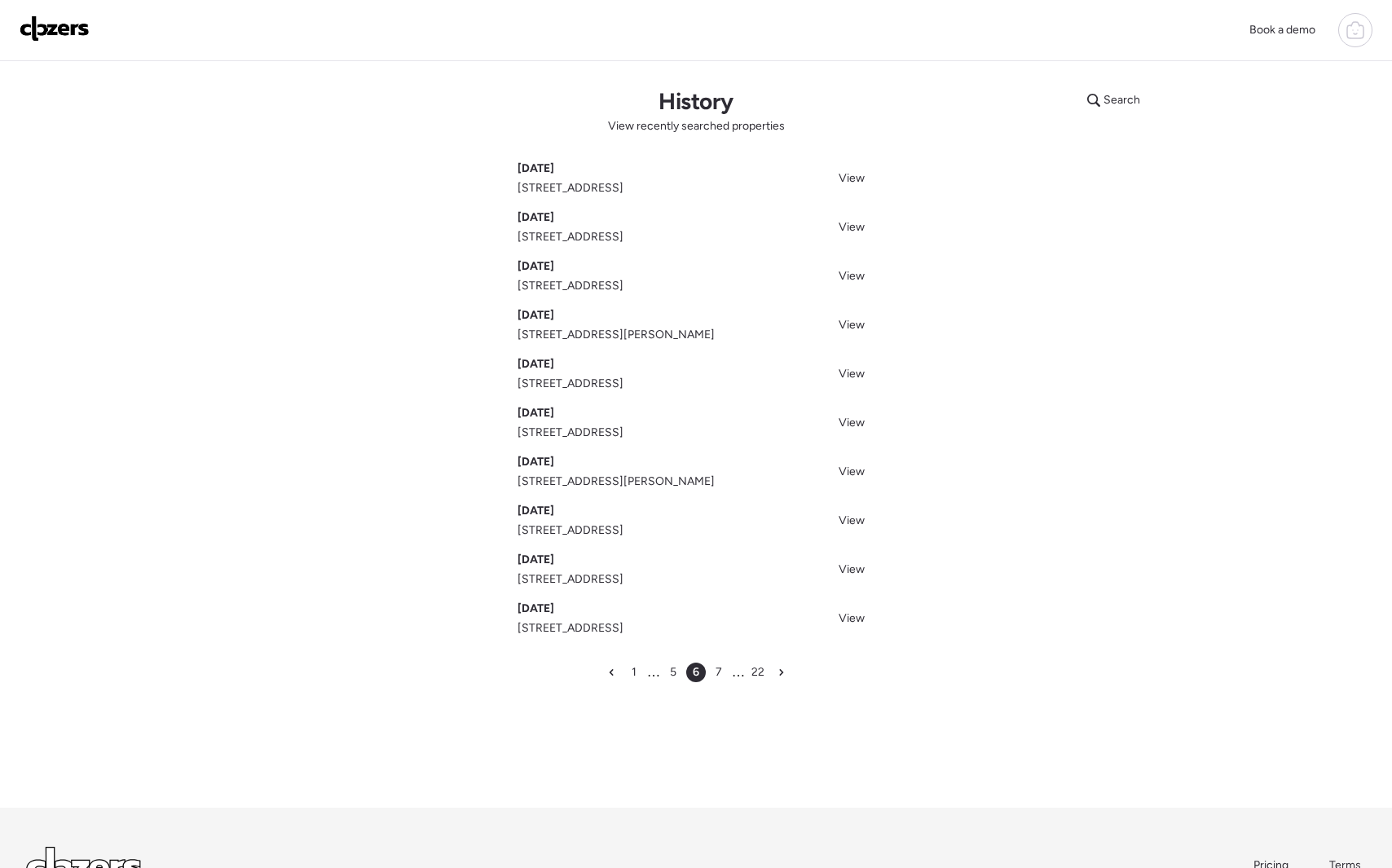 click at bounding box center [55, 29] 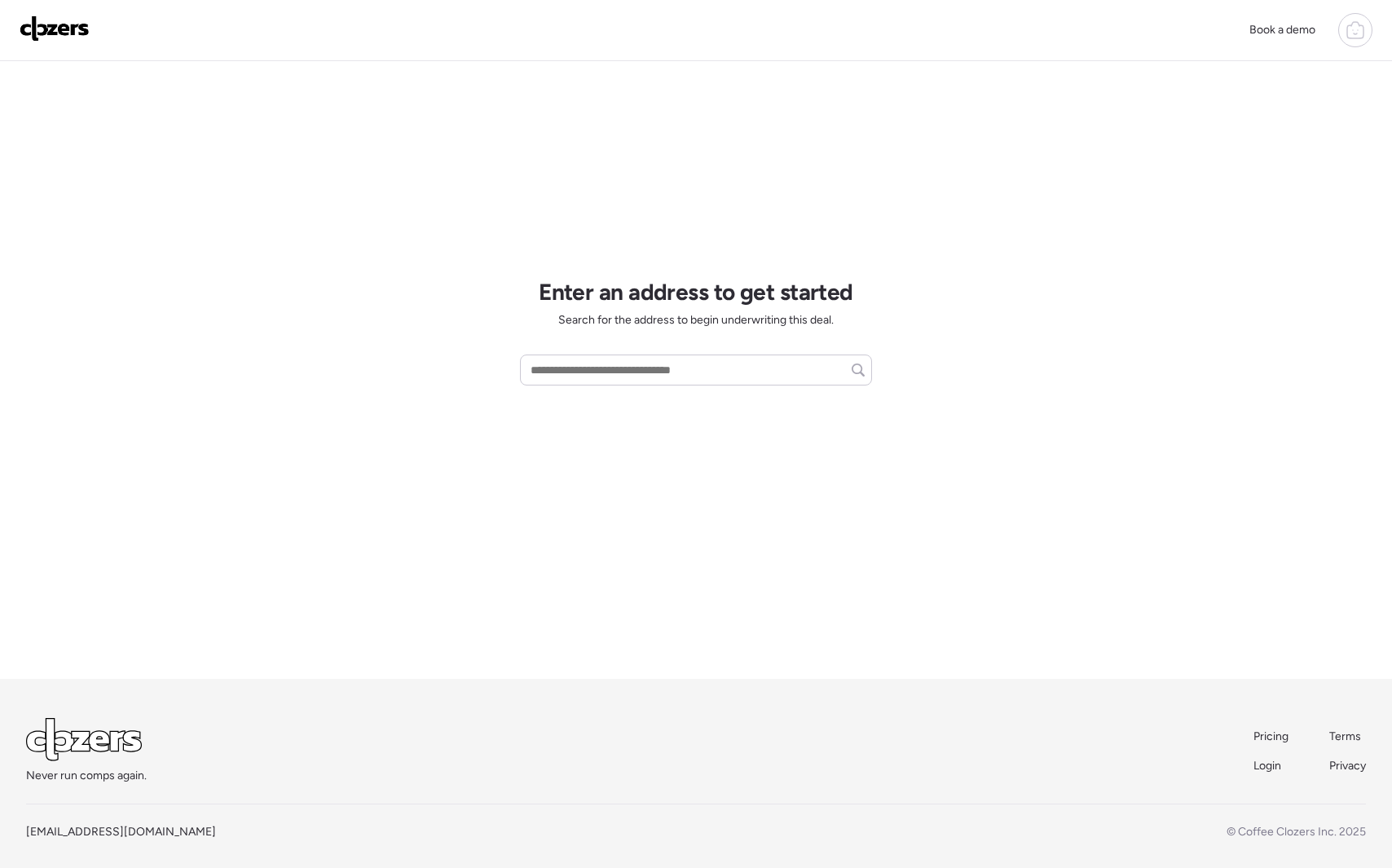 scroll, scrollTop: 76, scrollLeft: 0, axis: vertical 